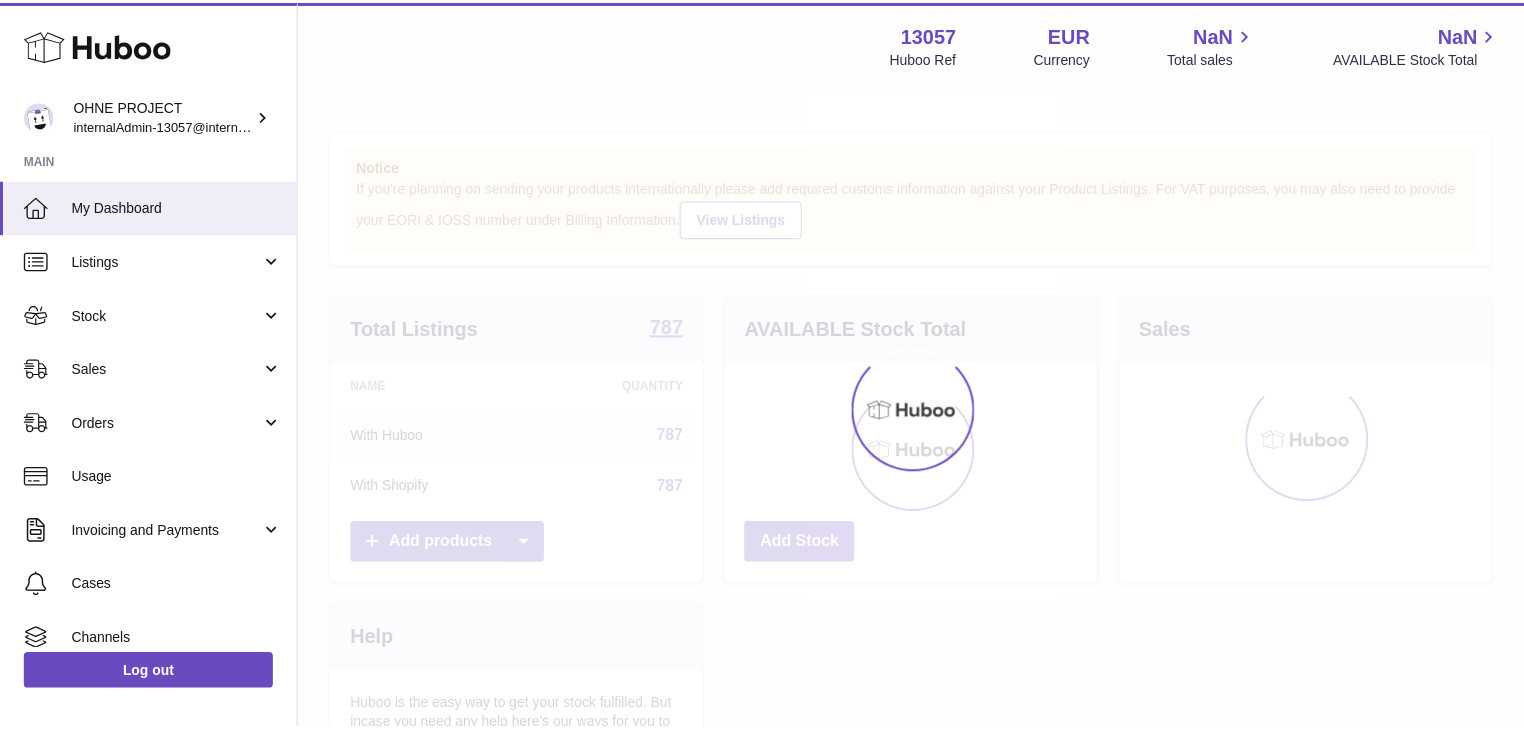 scroll, scrollTop: 0, scrollLeft: 0, axis: both 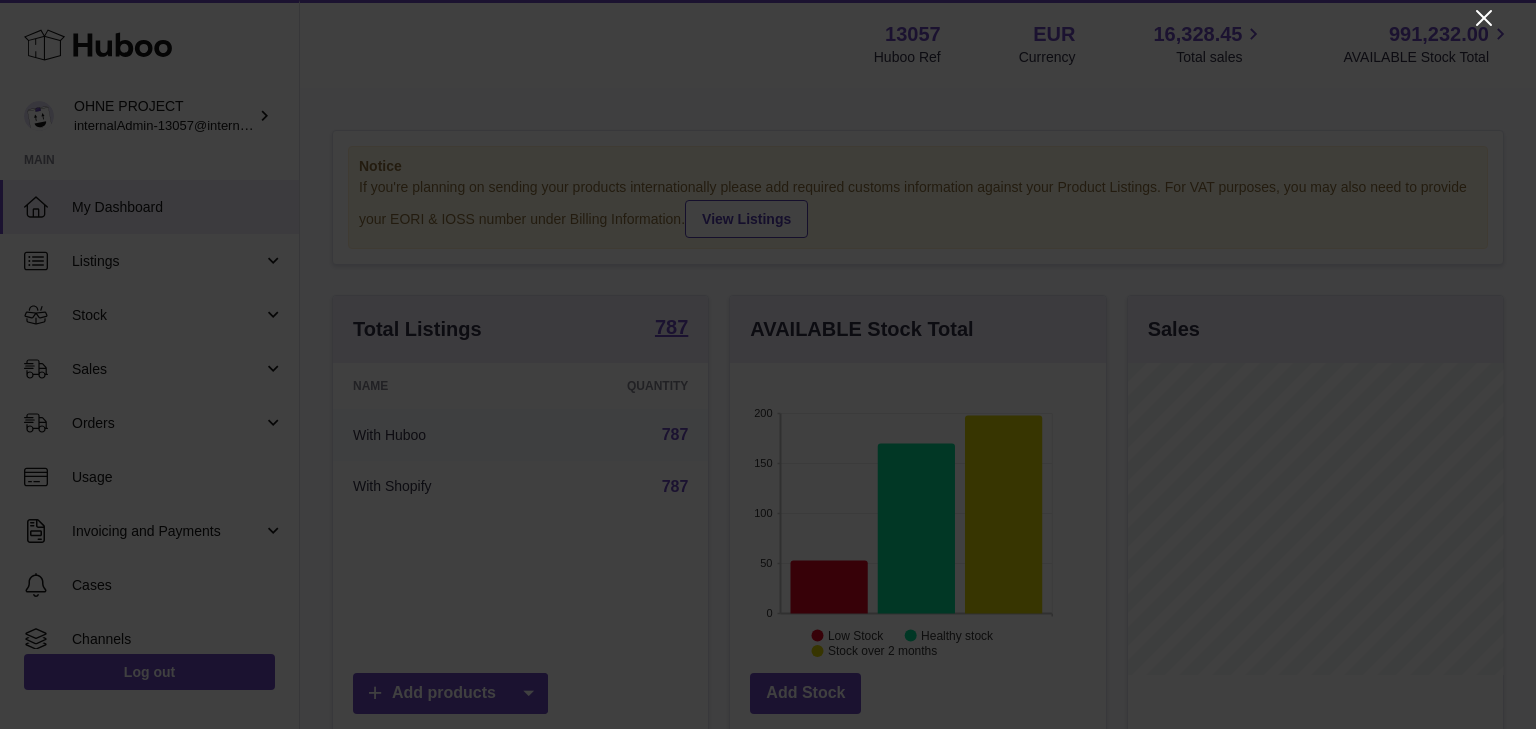 click 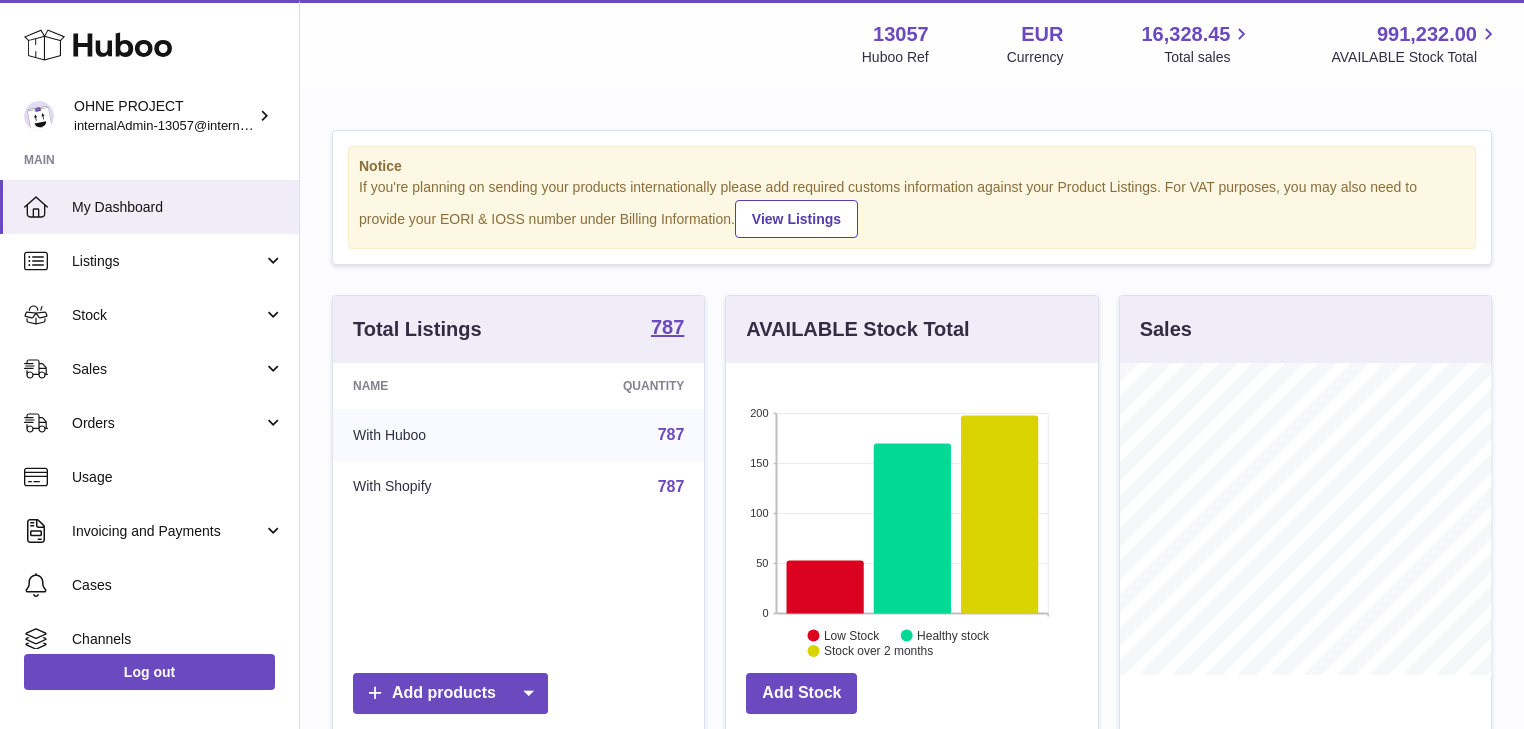 scroll, scrollTop: 312, scrollLeft: 371, axis: both 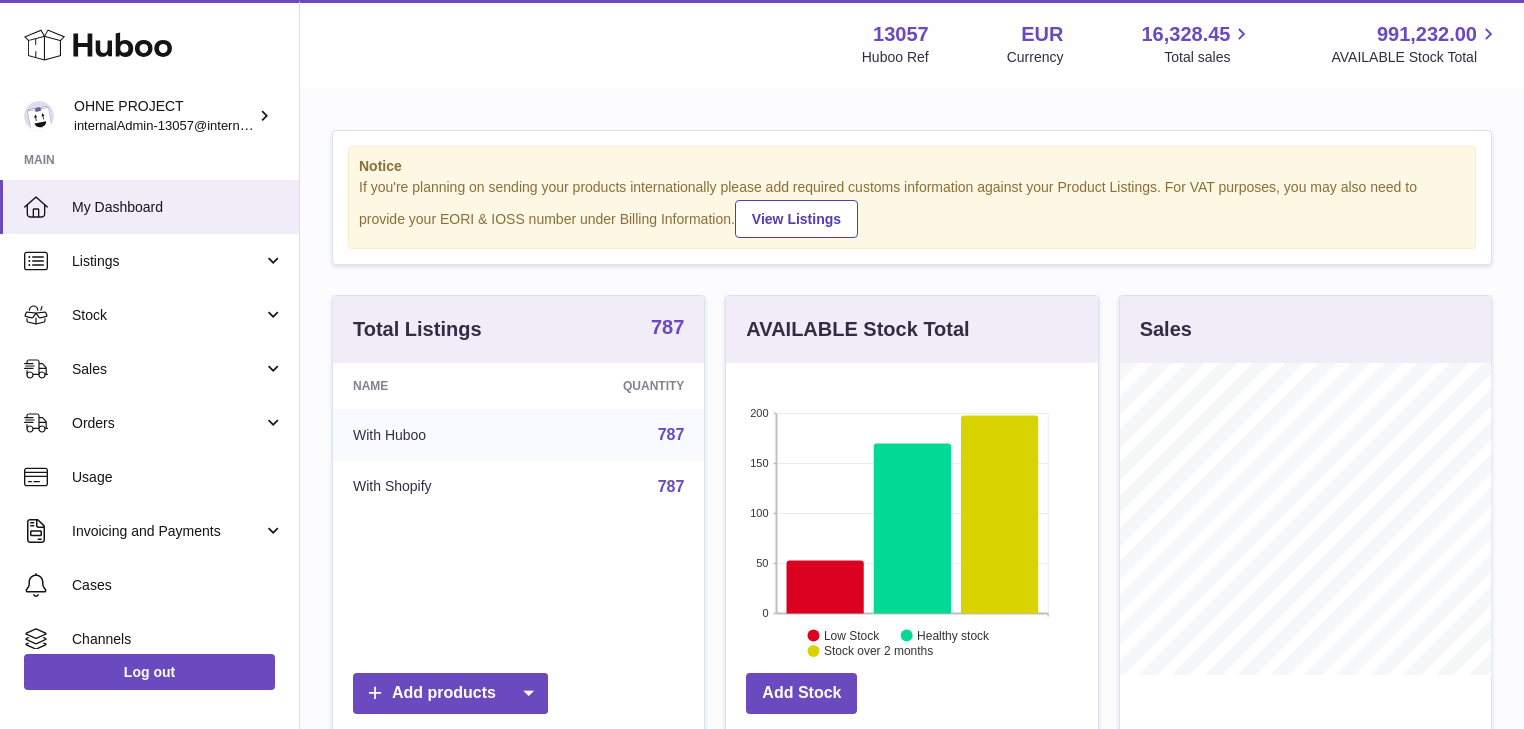 click on "787" at bounding box center [667, 327] 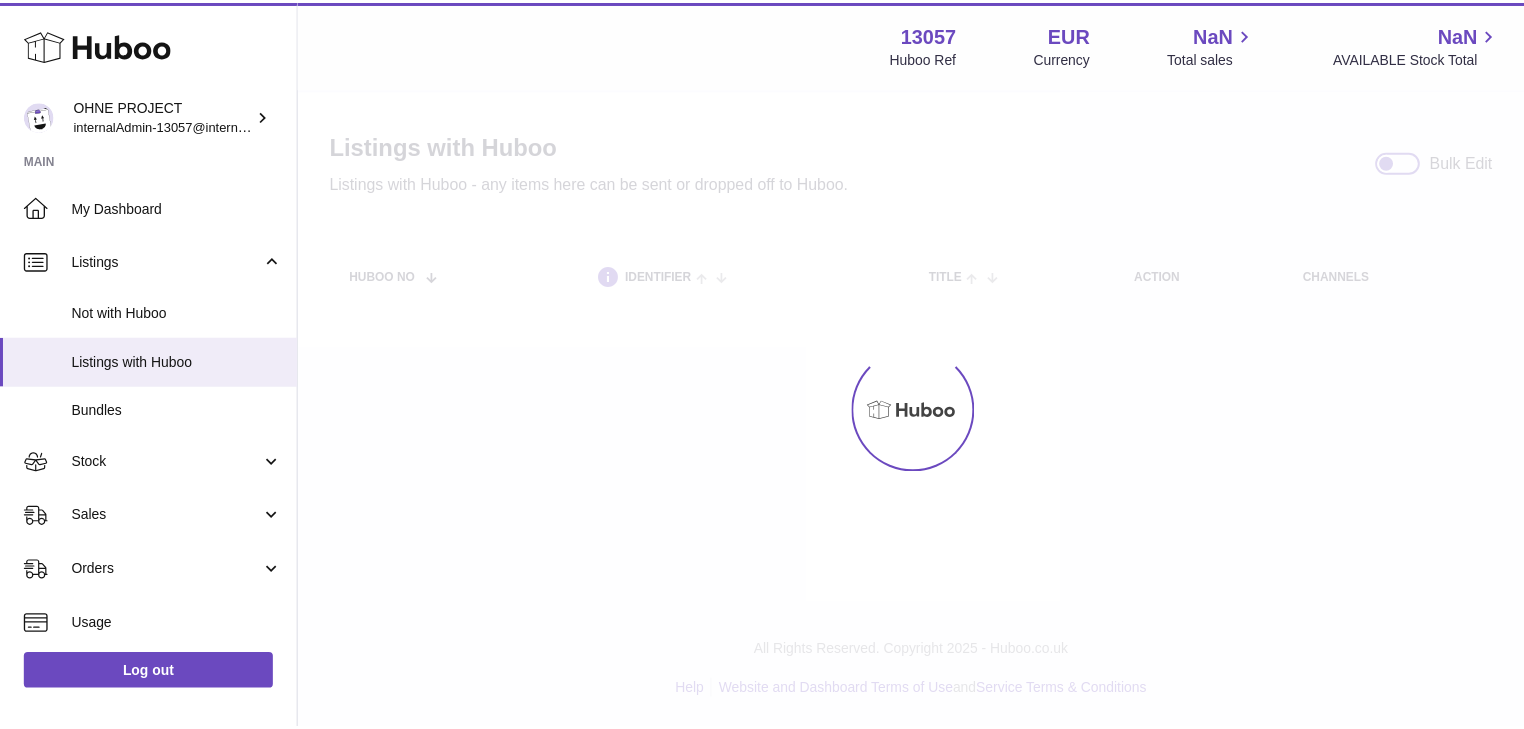 scroll, scrollTop: 0, scrollLeft: 0, axis: both 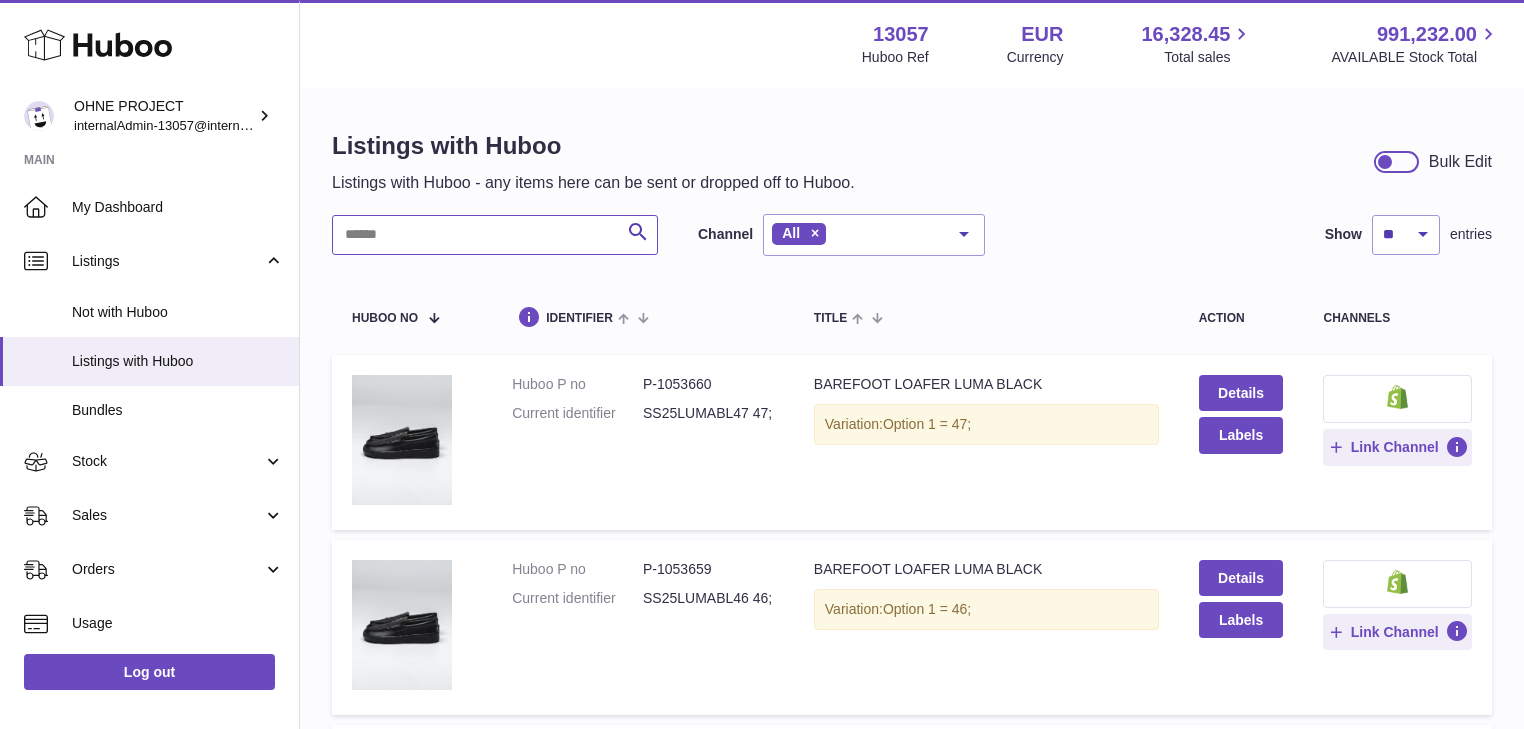 click at bounding box center [495, 235] 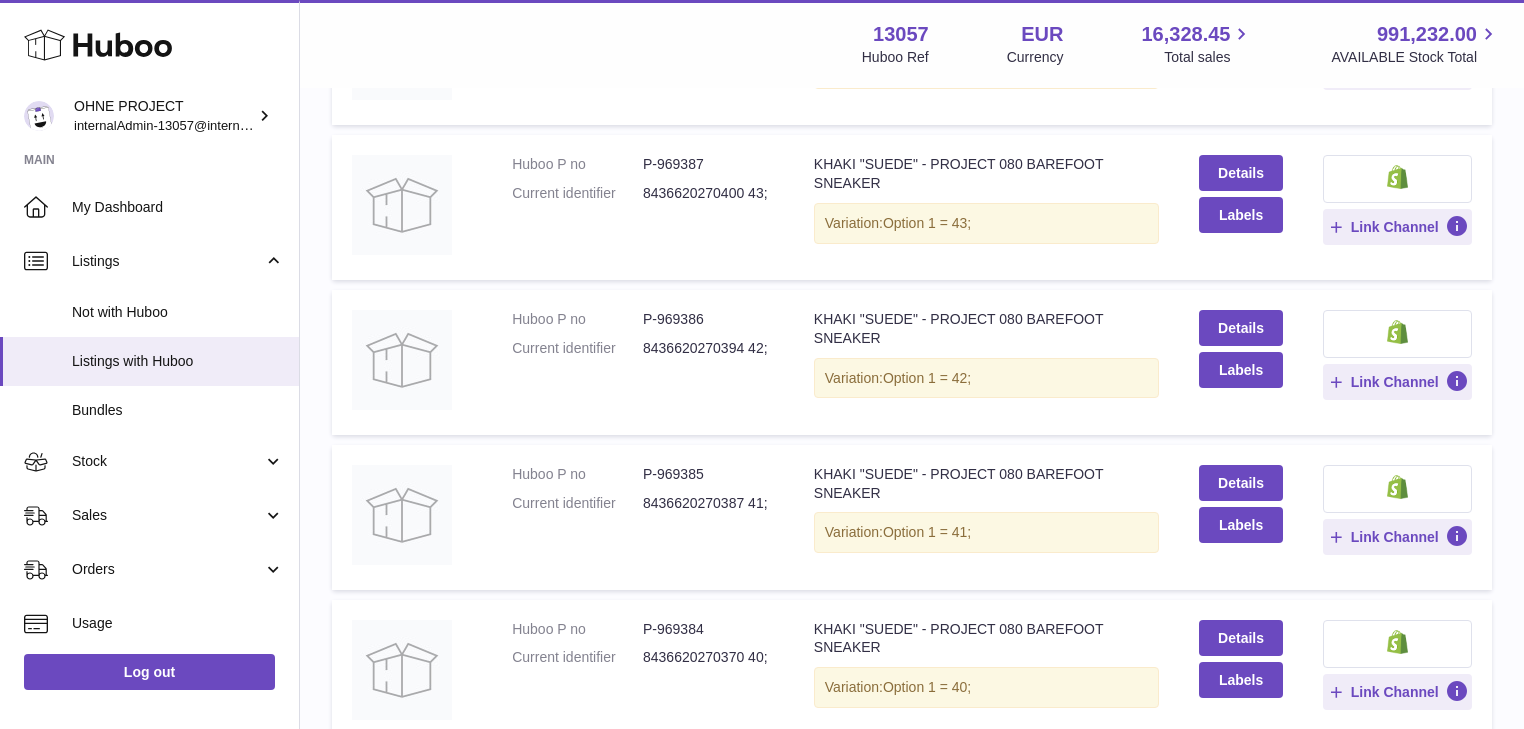 scroll, scrollTop: 960, scrollLeft: 0, axis: vertical 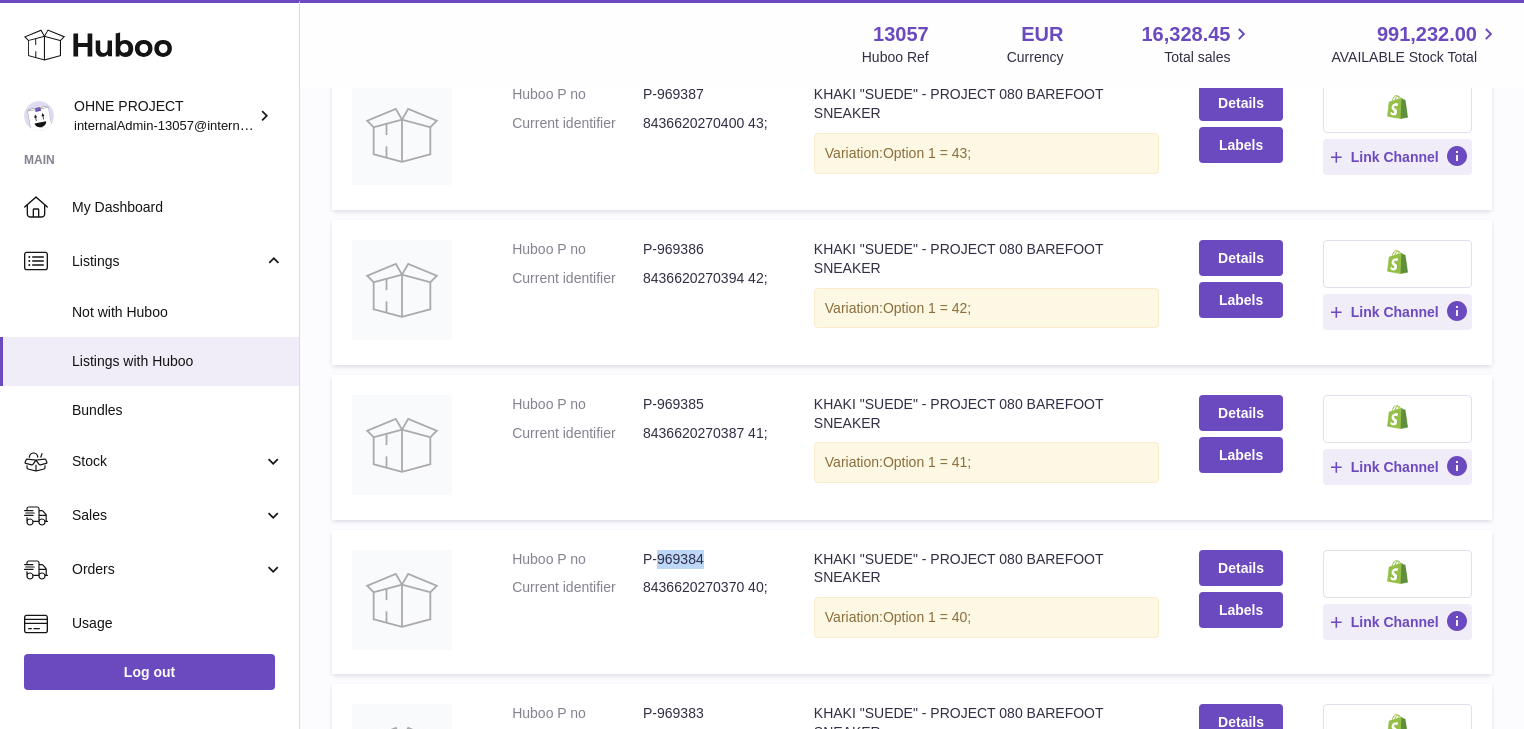 drag, startPoint x: 656, startPoint y: 557, endPoint x: 736, endPoint y: 564, distance: 80.305664 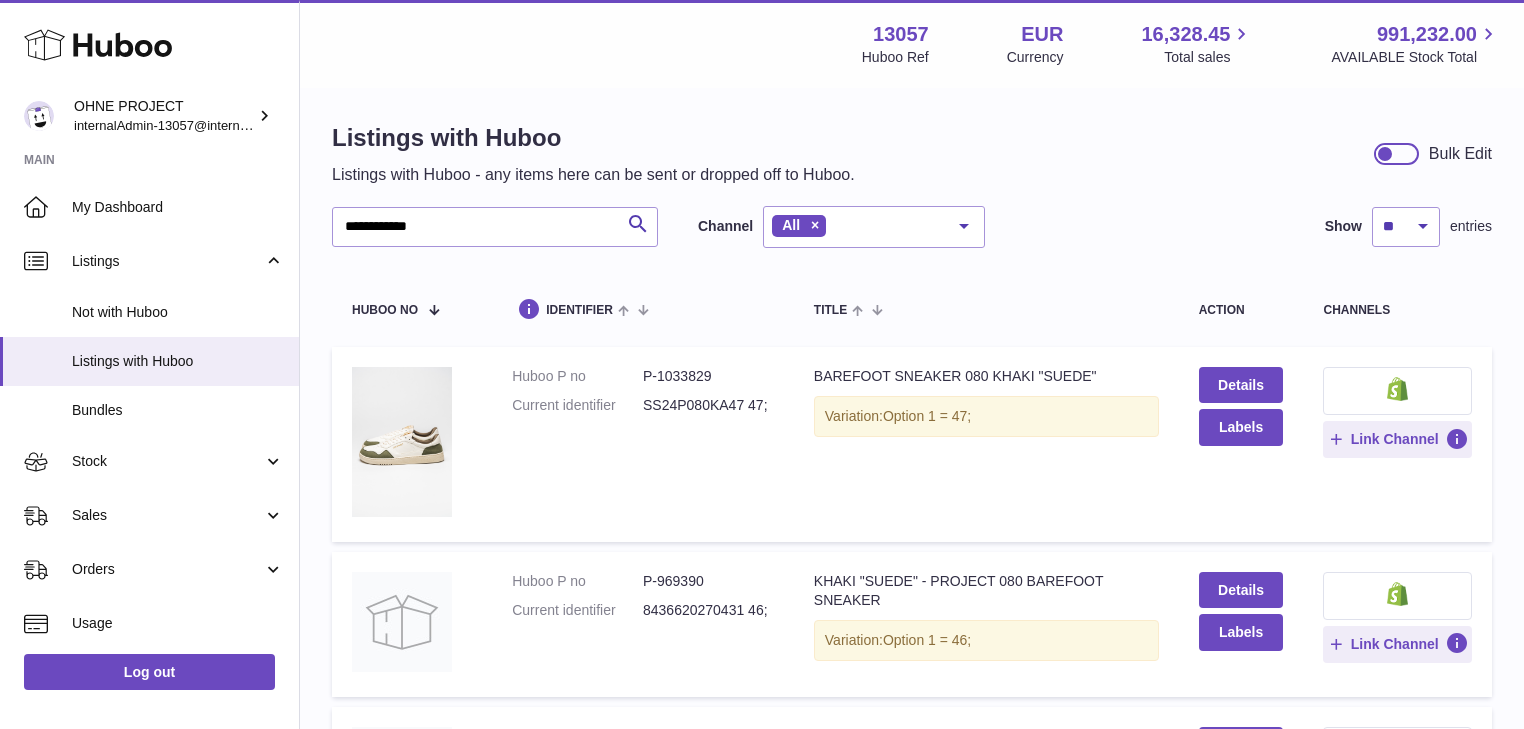 scroll, scrollTop: 0, scrollLeft: 0, axis: both 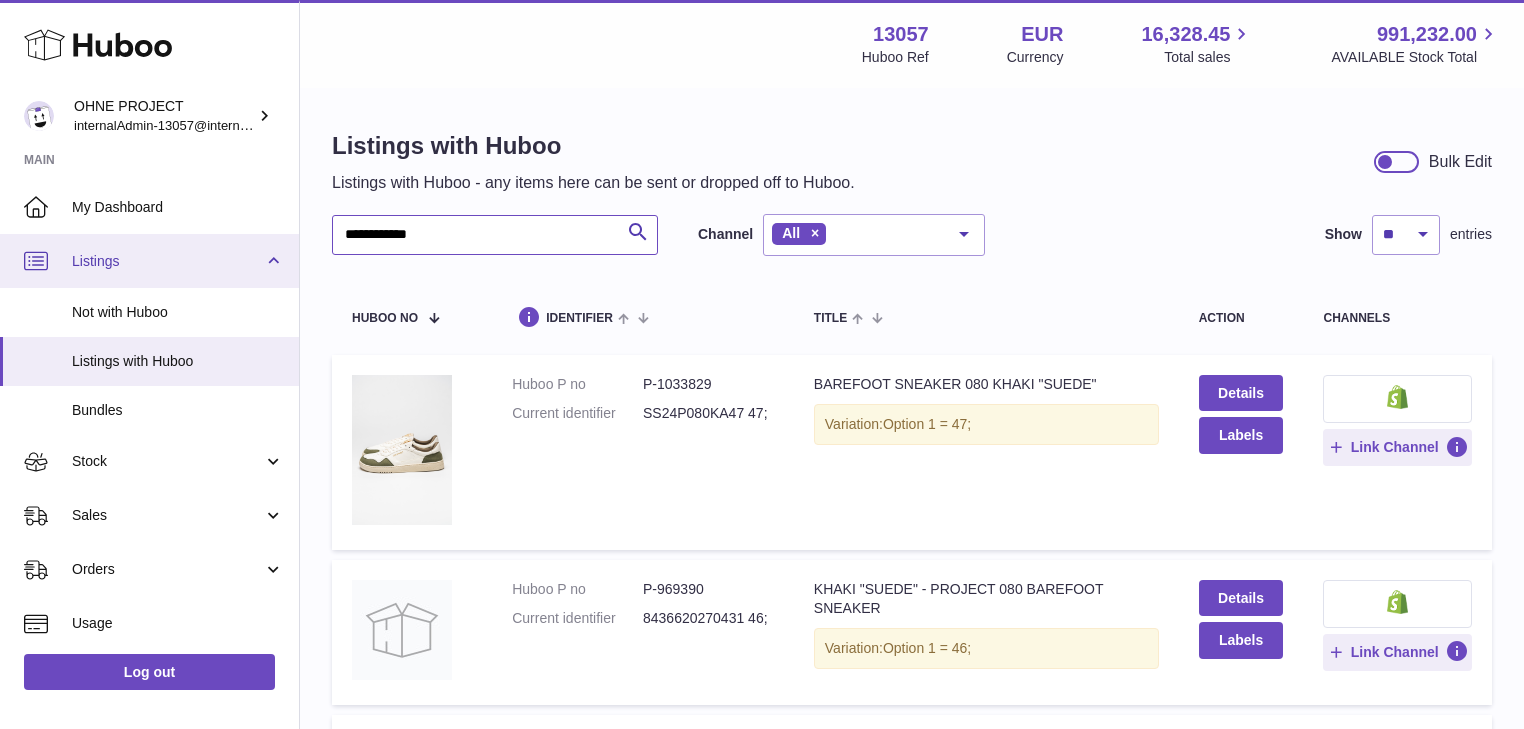 drag, startPoint x: 458, startPoint y: 235, endPoint x: 276, endPoint y: 248, distance: 182.4637 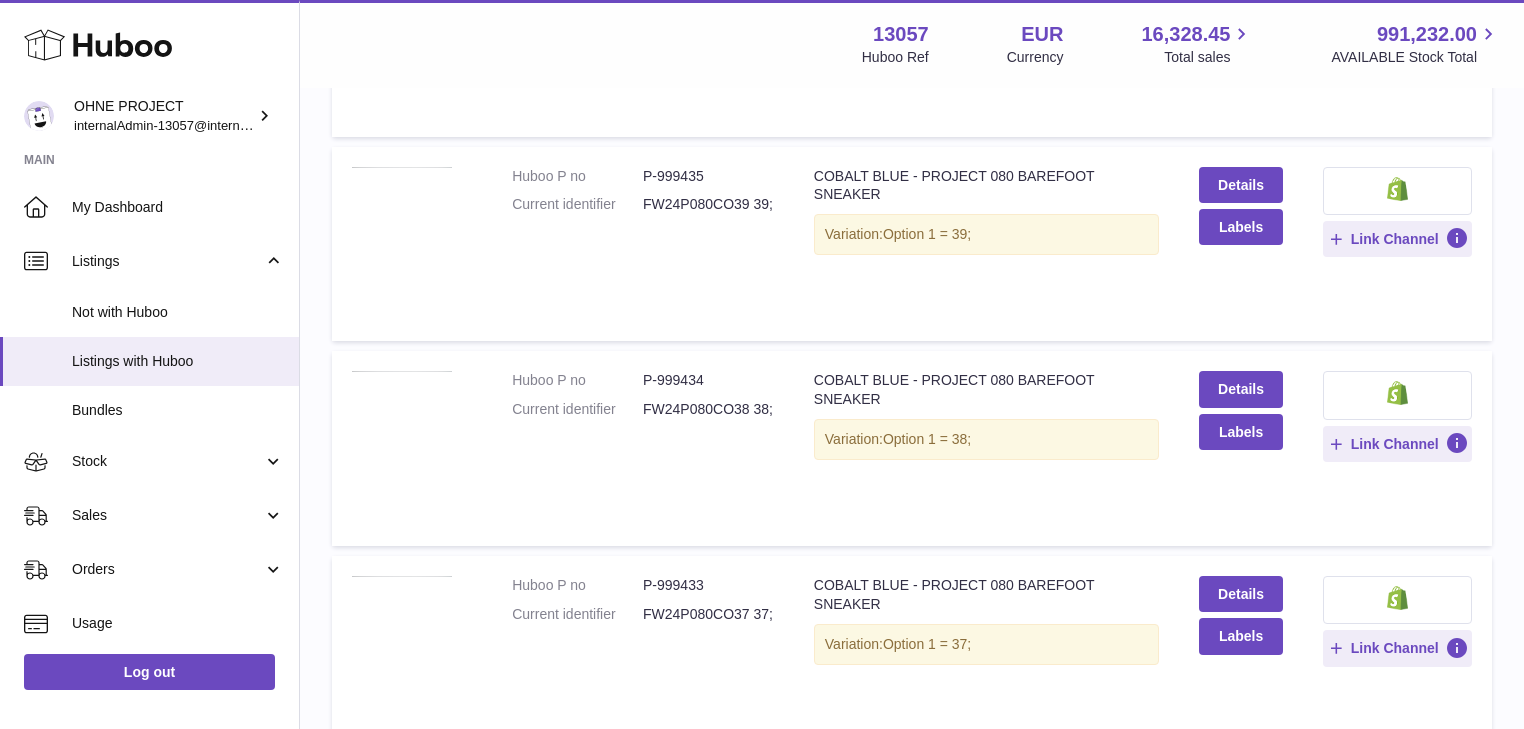 scroll, scrollTop: 1680, scrollLeft: 0, axis: vertical 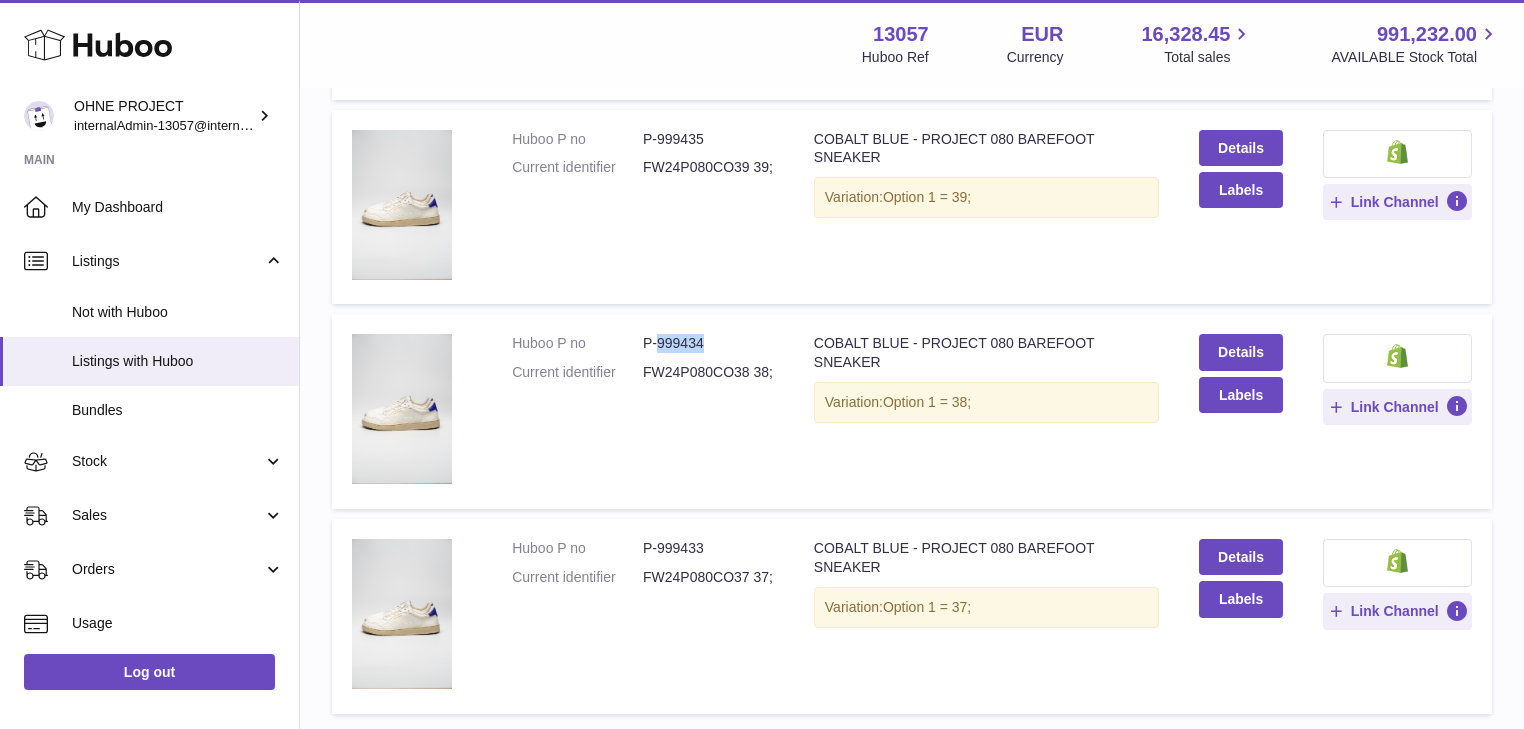 drag, startPoint x: 656, startPoint y: 337, endPoint x: 722, endPoint y: 332, distance: 66.189125 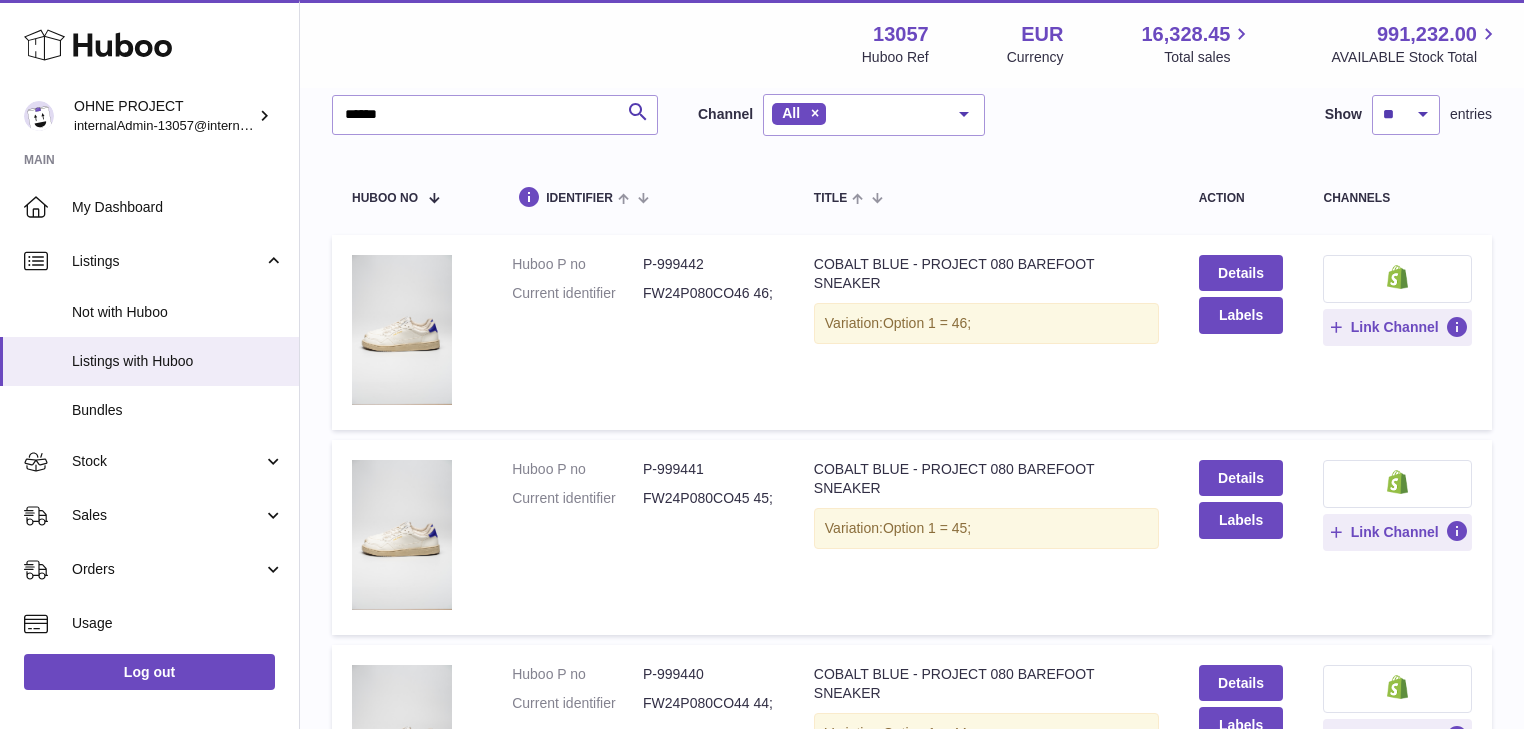 scroll, scrollTop: 0, scrollLeft: 0, axis: both 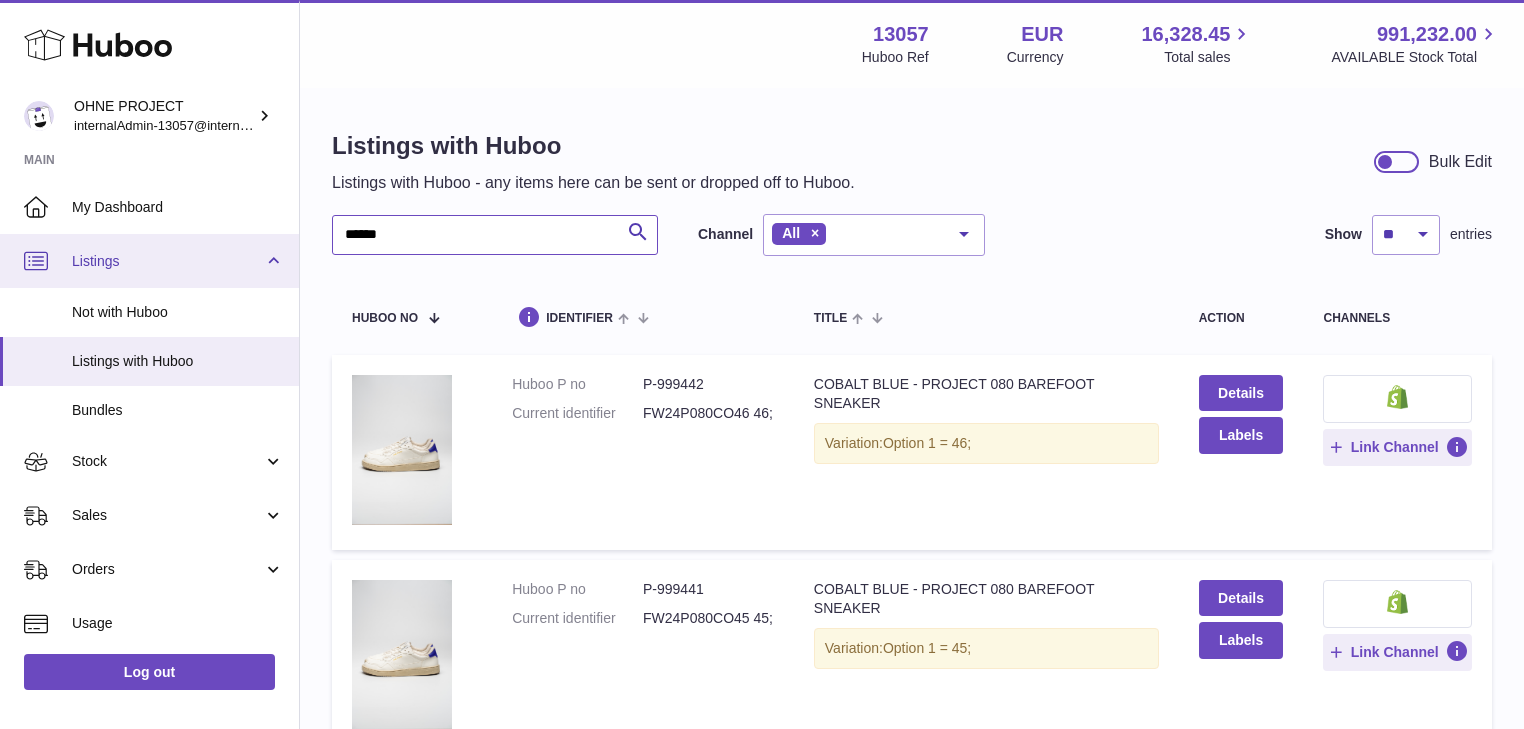 drag, startPoint x: 300, startPoint y: 250, endPoint x: 155, endPoint y: 239, distance: 145.41664 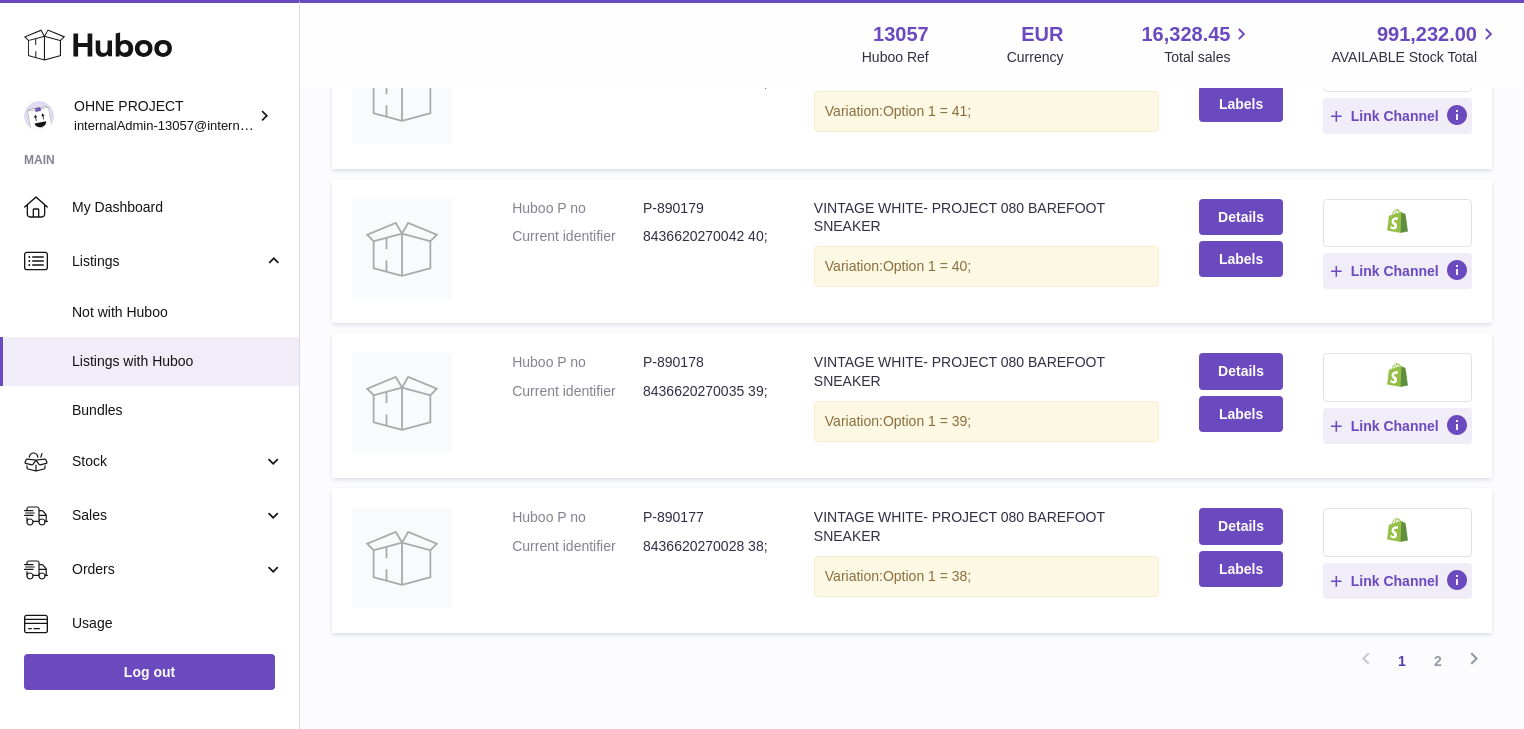 scroll, scrollTop: 1433, scrollLeft: 0, axis: vertical 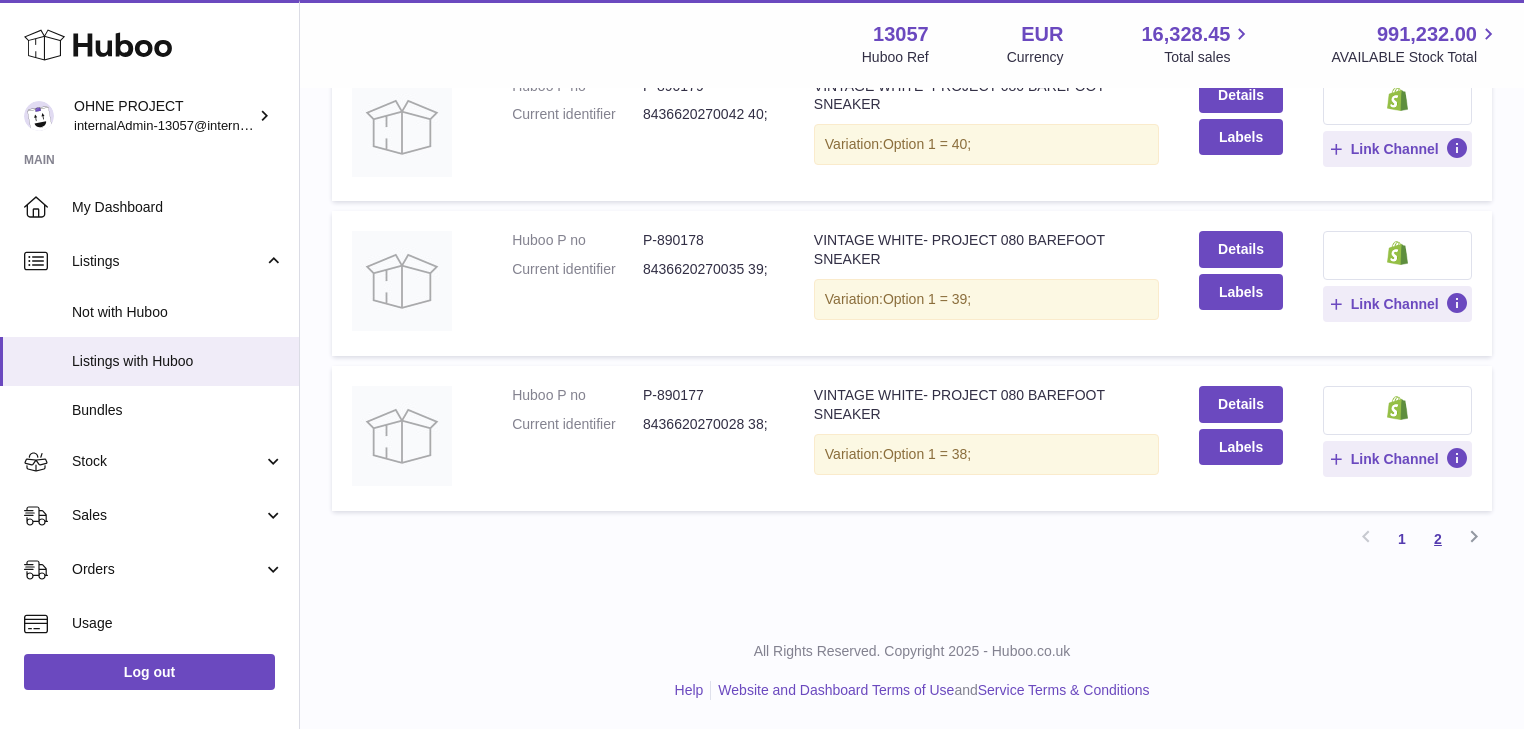 click on "2" at bounding box center [1438, 539] 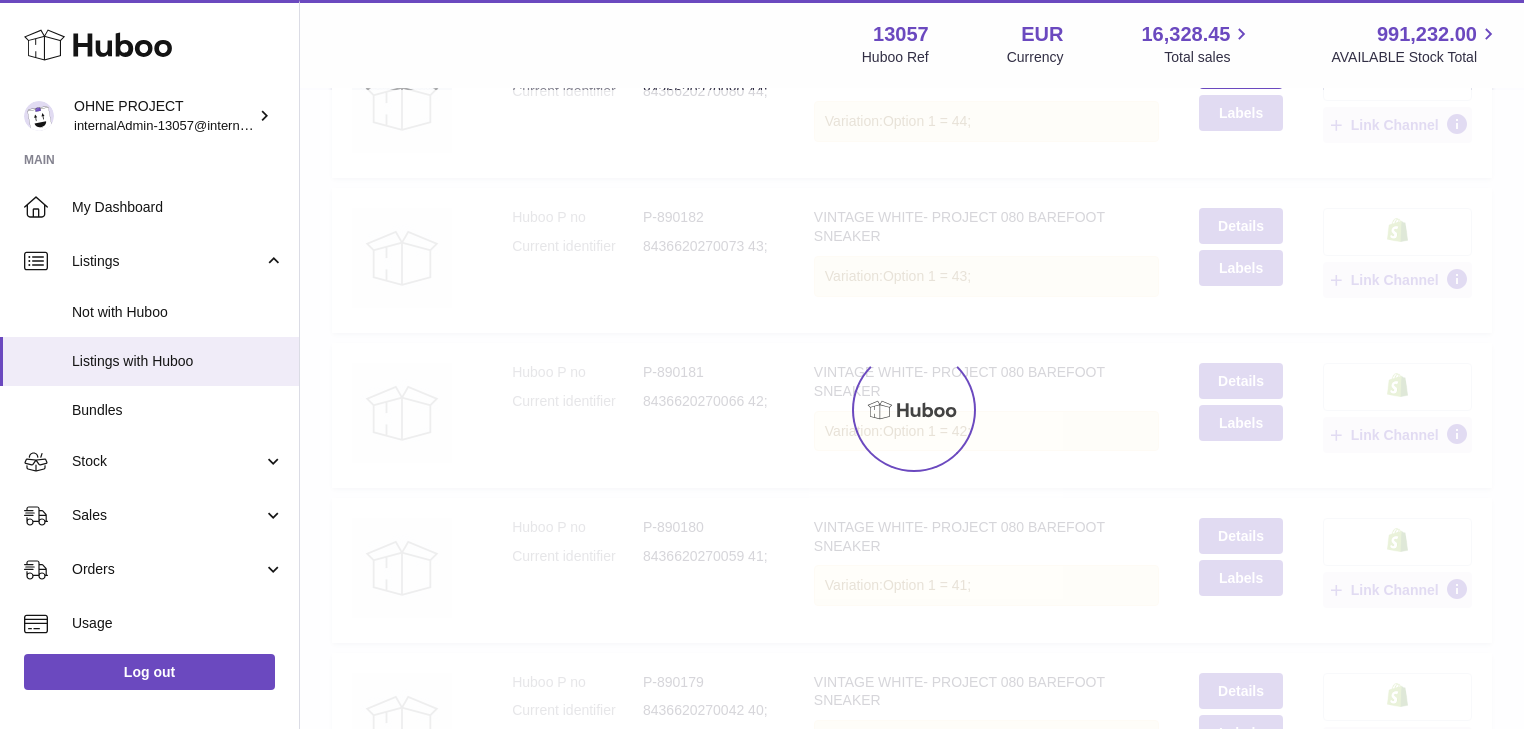 scroll, scrollTop: 90, scrollLeft: 0, axis: vertical 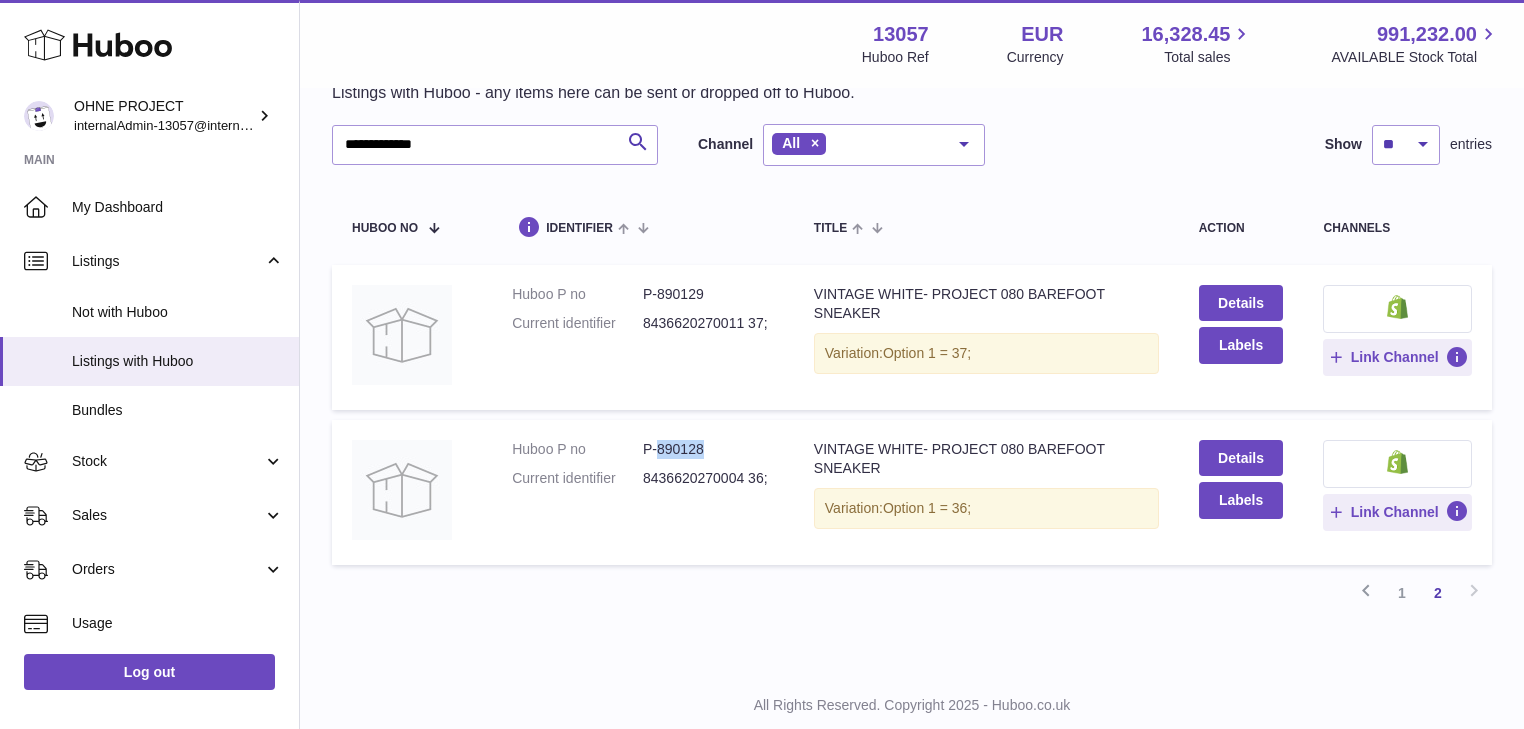 drag, startPoint x: 656, startPoint y: 447, endPoint x: 714, endPoint y: 447, distance: 58 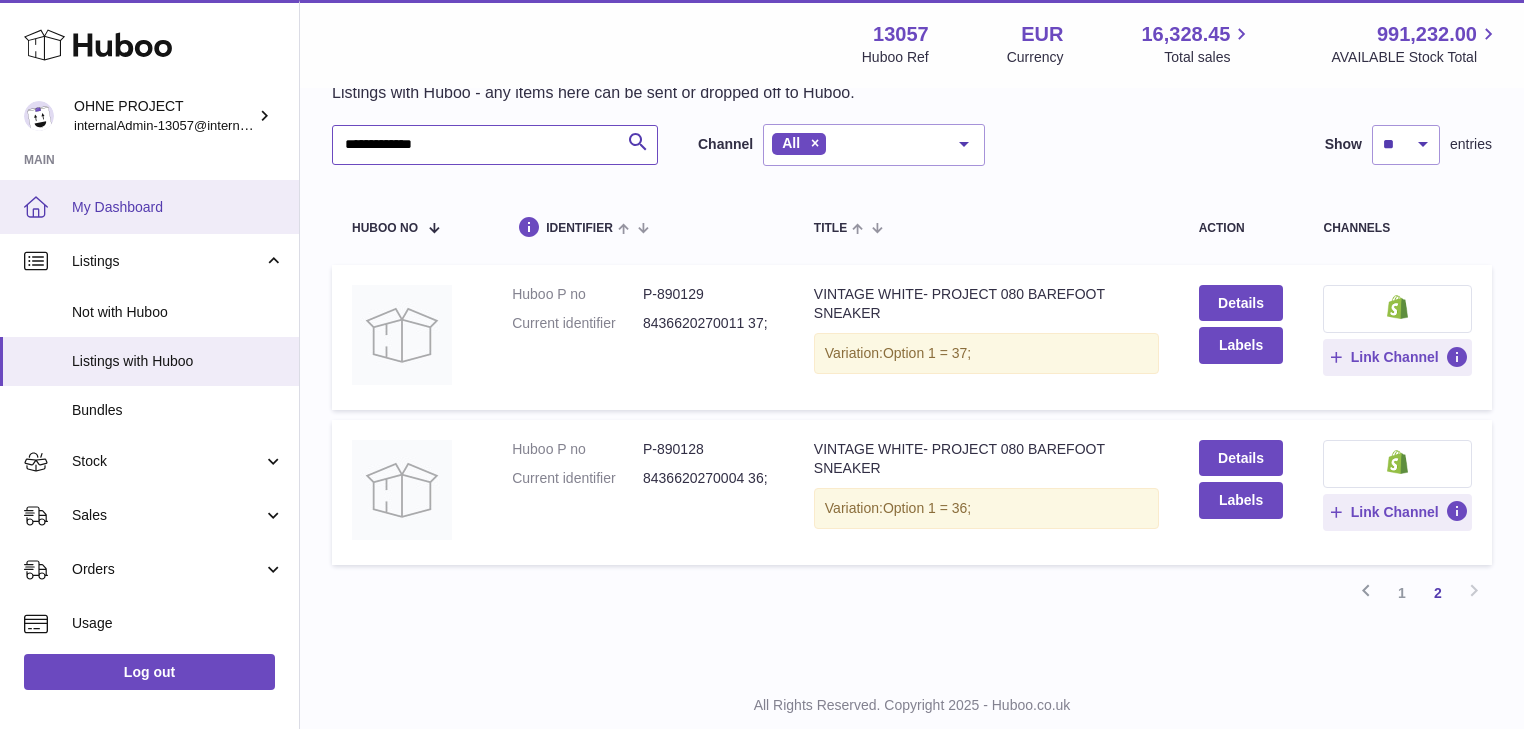 drag, startPoint x: 477, startPoint y: 139, endPoint x: 73, endPoint y: 194, distance: 407.72662 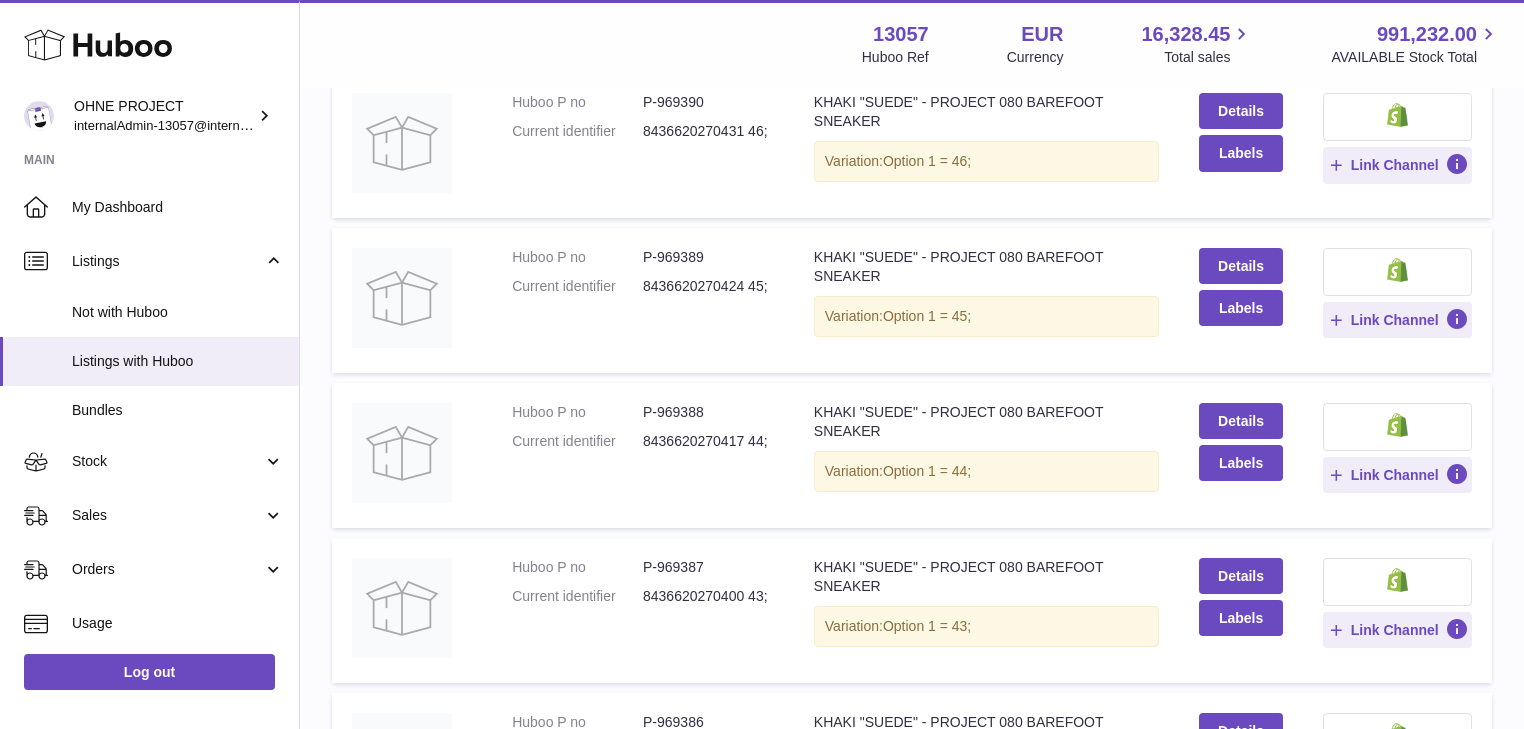 scroll, scrollTop: 570, scrollLeft: 0, axis: vertical 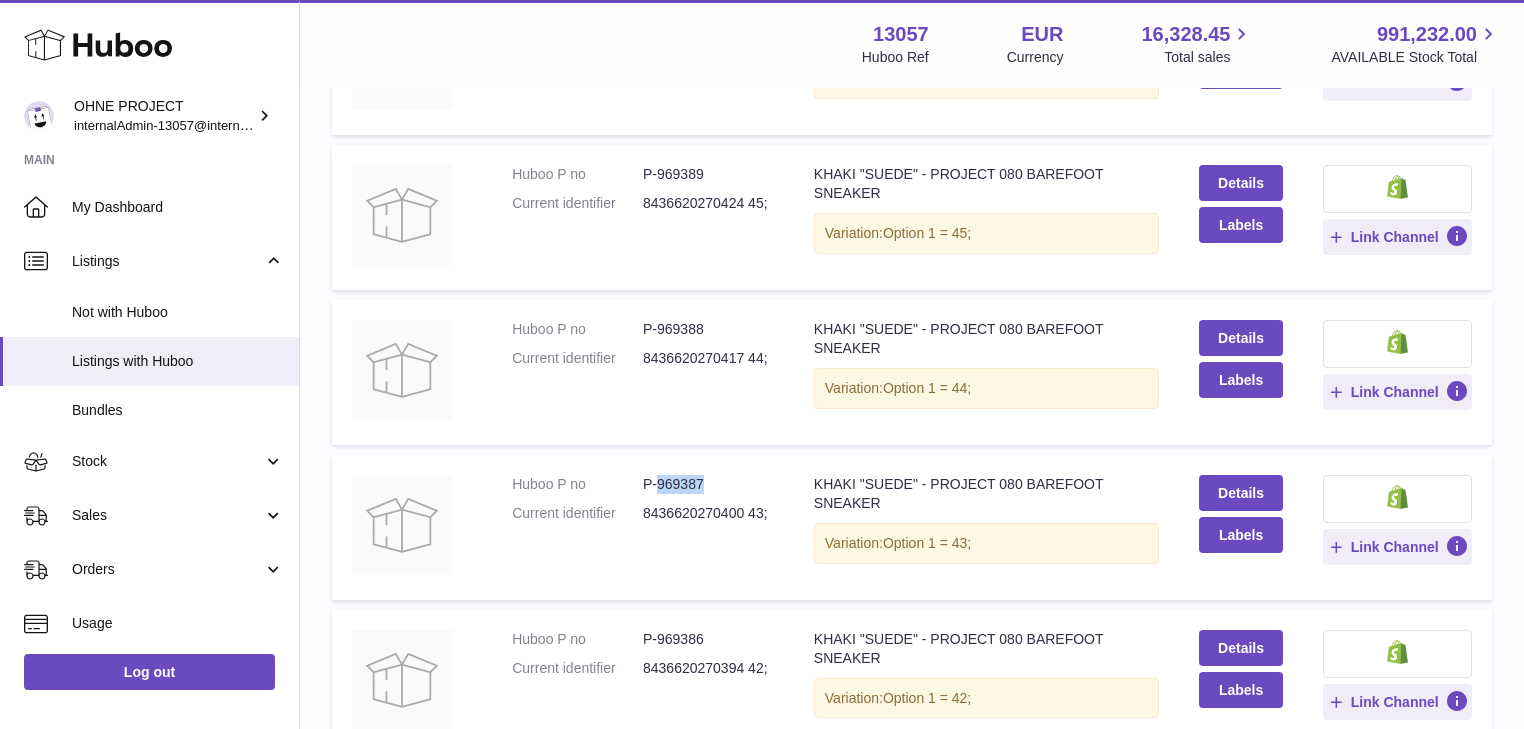 drag, startPoint x: 662, startPoint y: 480, endPoint x: 740, endPoint y: 480, distance: 78 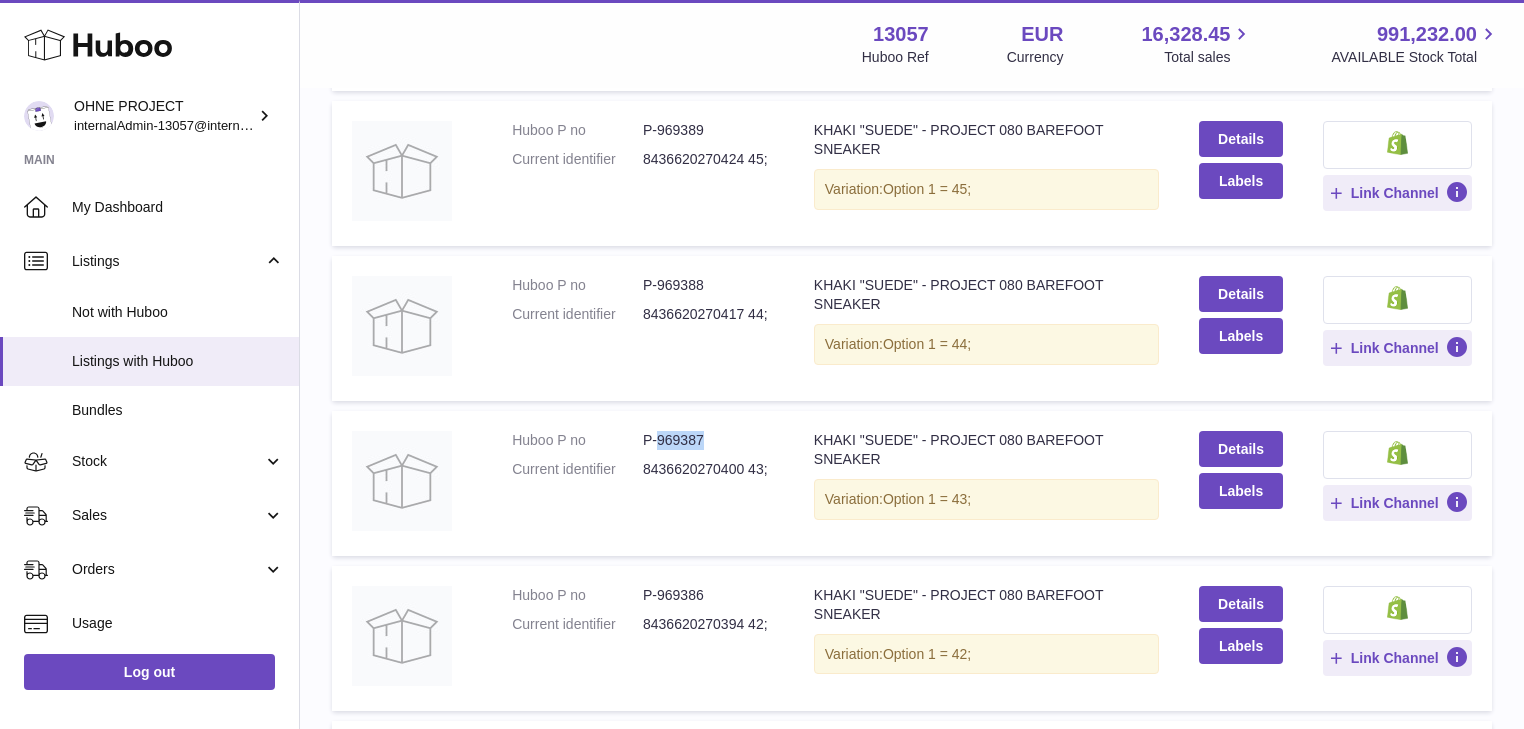 scroll, scrollTop: 650, scrollLeft: 0, axis: vertical 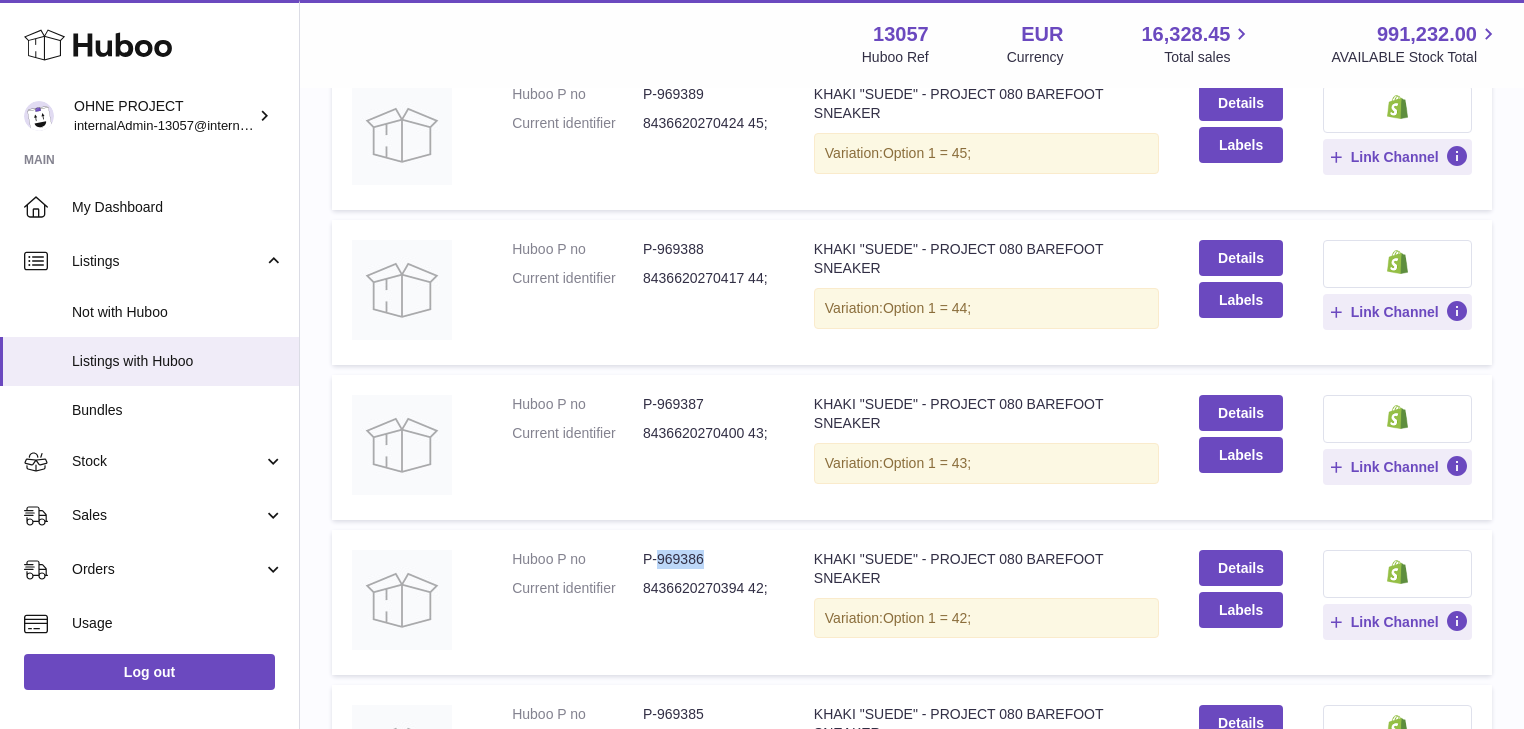 drag, startPoint x: 657, startPoint y: 556, endPoint x: 727, endPoint y: 554, distance: 70.028564 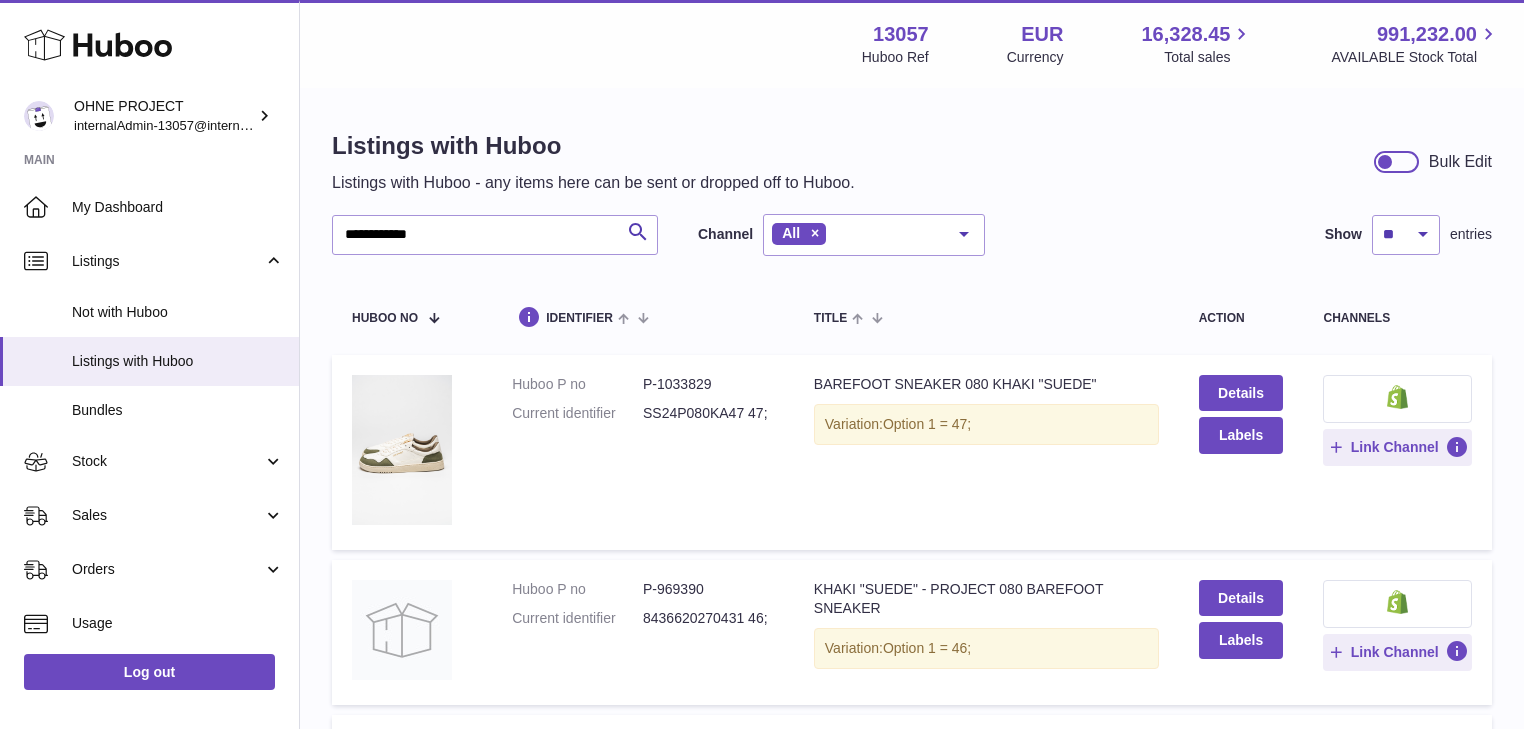 scroll, scrollTop: 0, scrollLeft: 0, axis: both 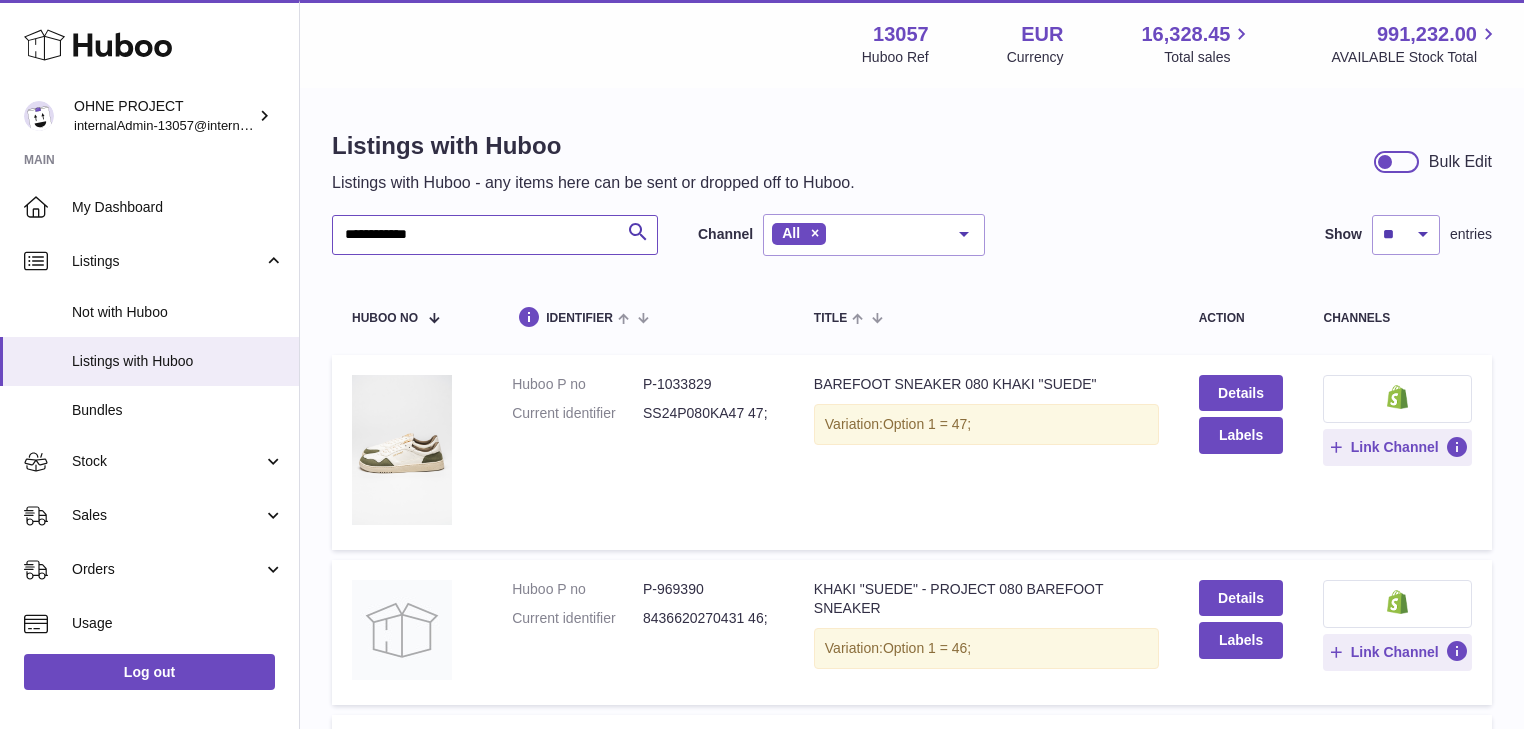 drag, startPoint x: 442, startPoint y: 232, endPoint x: 300, endPoint y: 269, distance: 146.74127 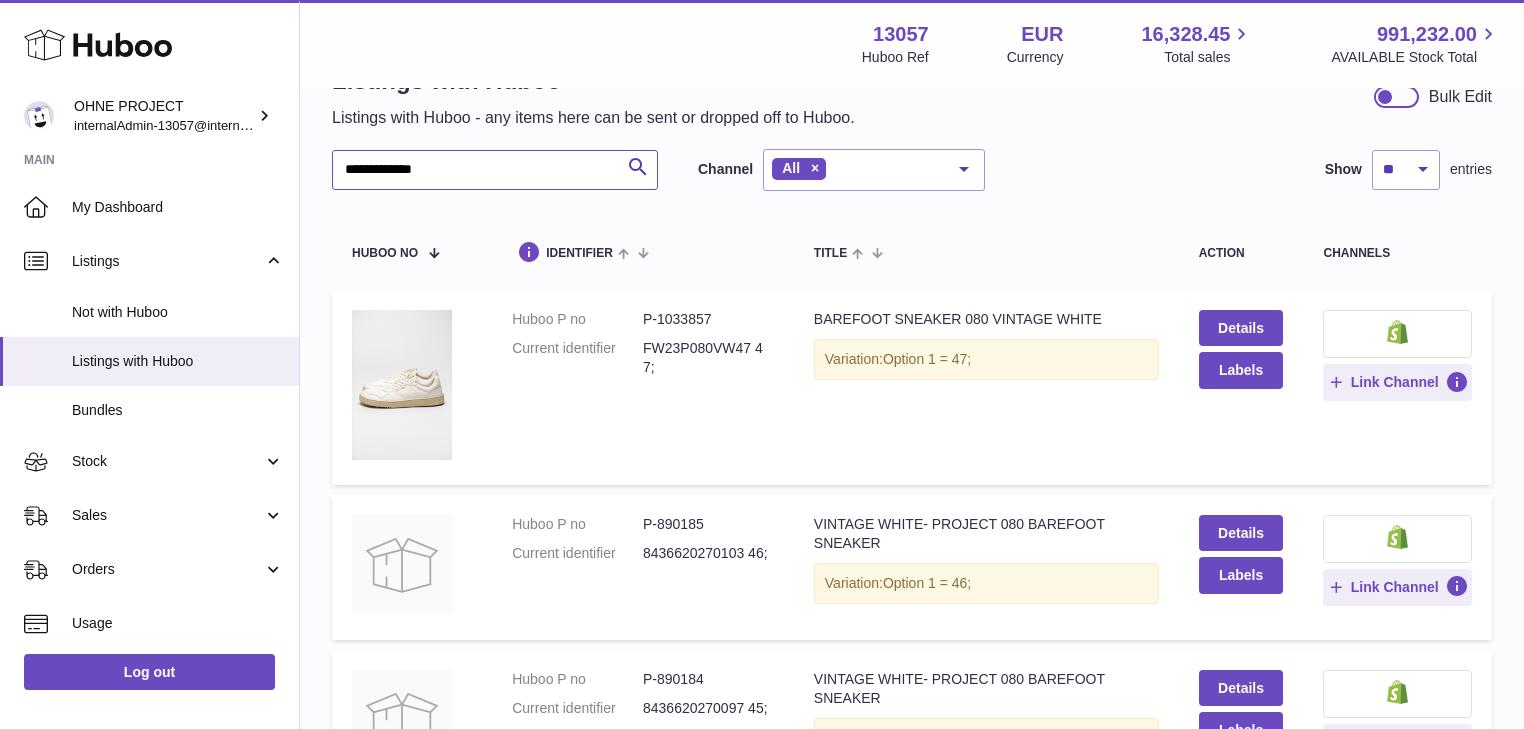 scroll, scrollTop: 160, scrollLeft: 0, axis: vertical 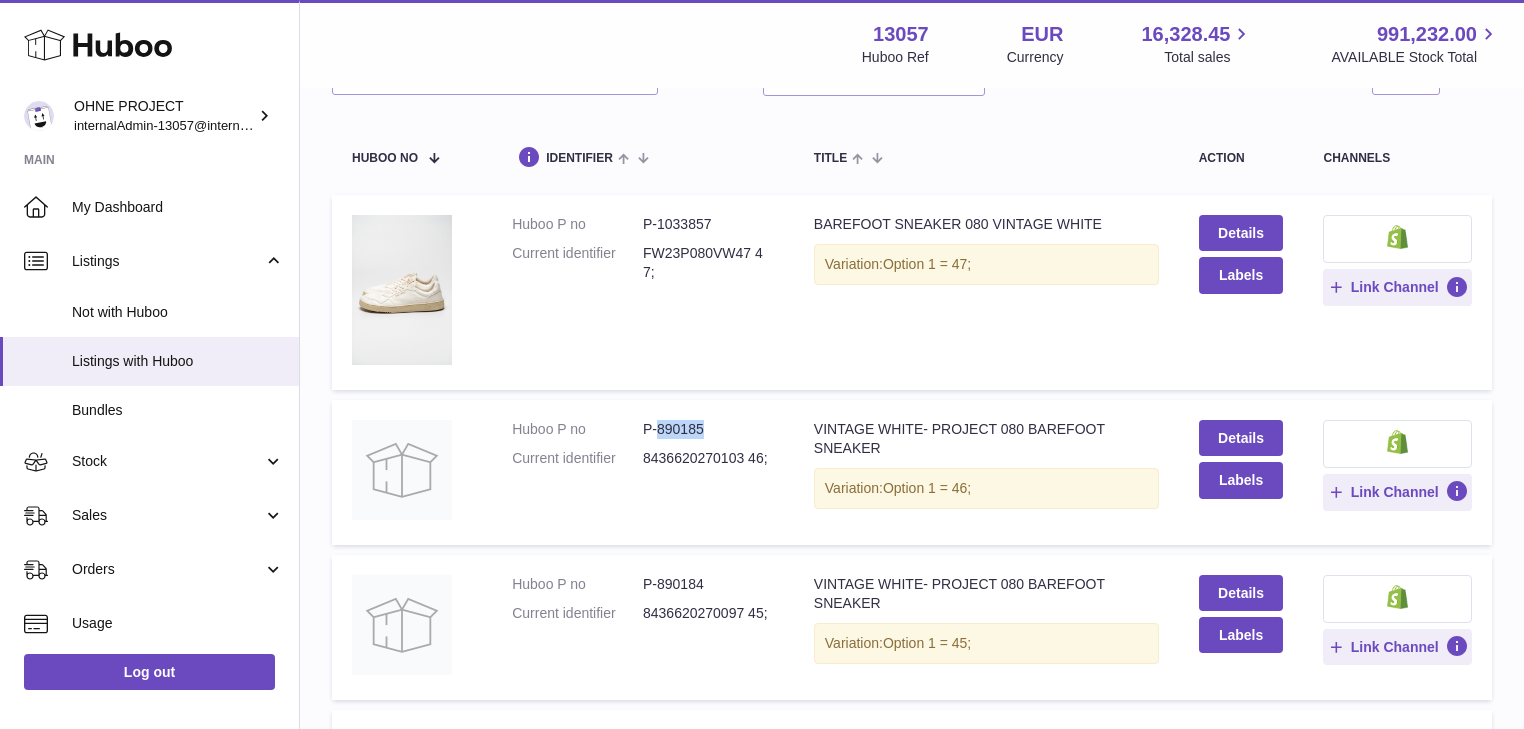 drag, startPoint x: 658, startPoint y: 421, endPoint x: 703, endPoint y: 431, distance: 46.09772 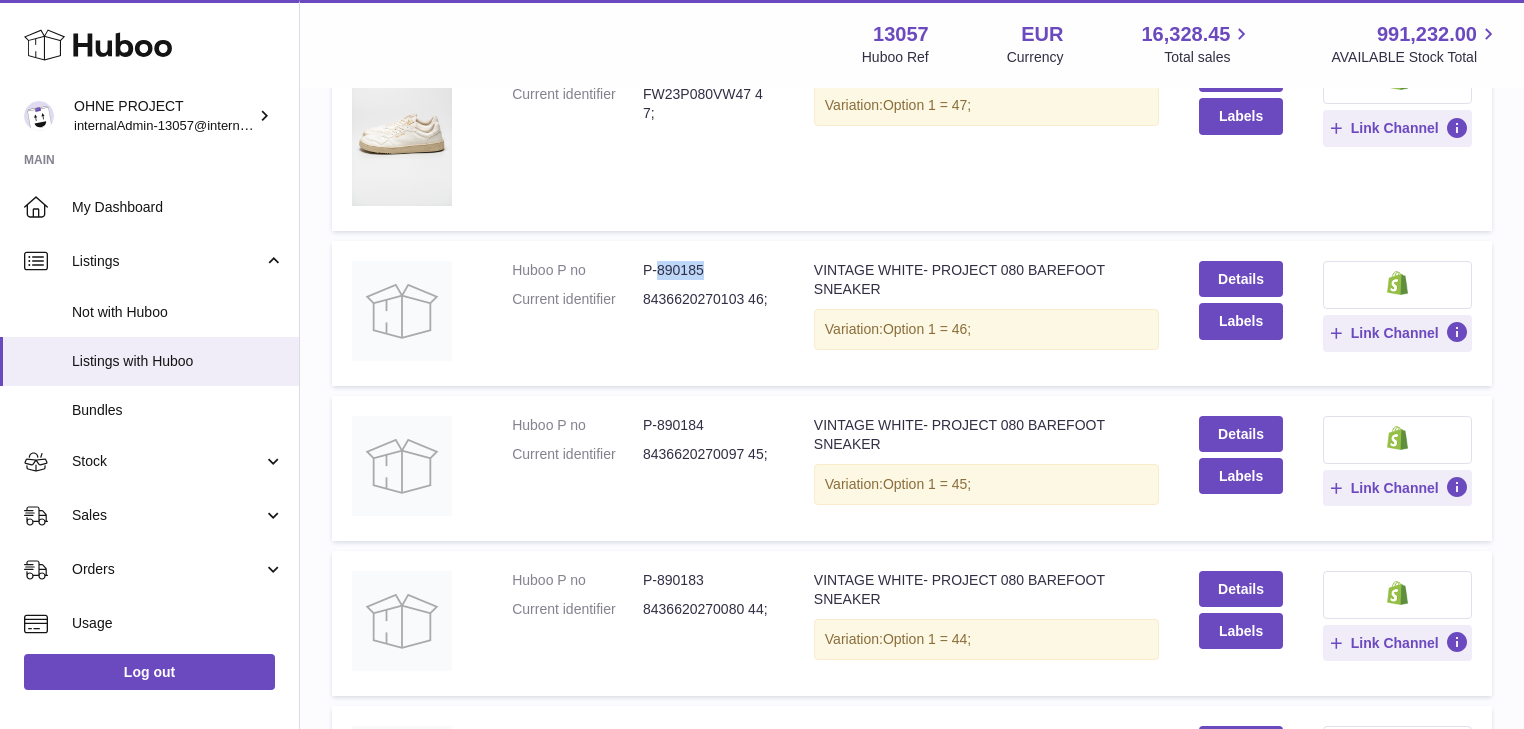 scroll, scrollTop: 320, scrollLeft: 0, axis: vertical 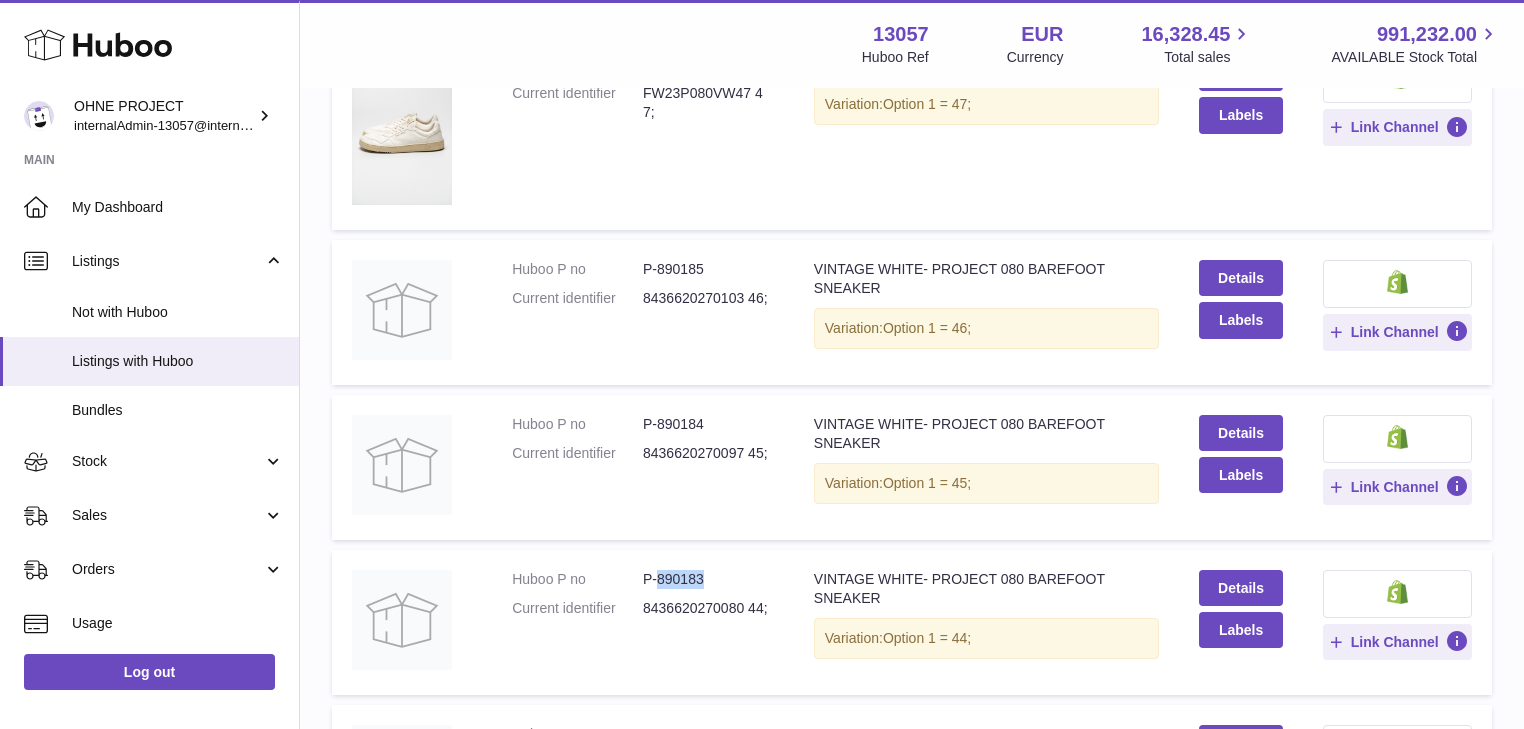 drag, startPoint x: 656, startPoint y: 578, endPoint x: 716, endPoint y: 571, distance: 60.40695 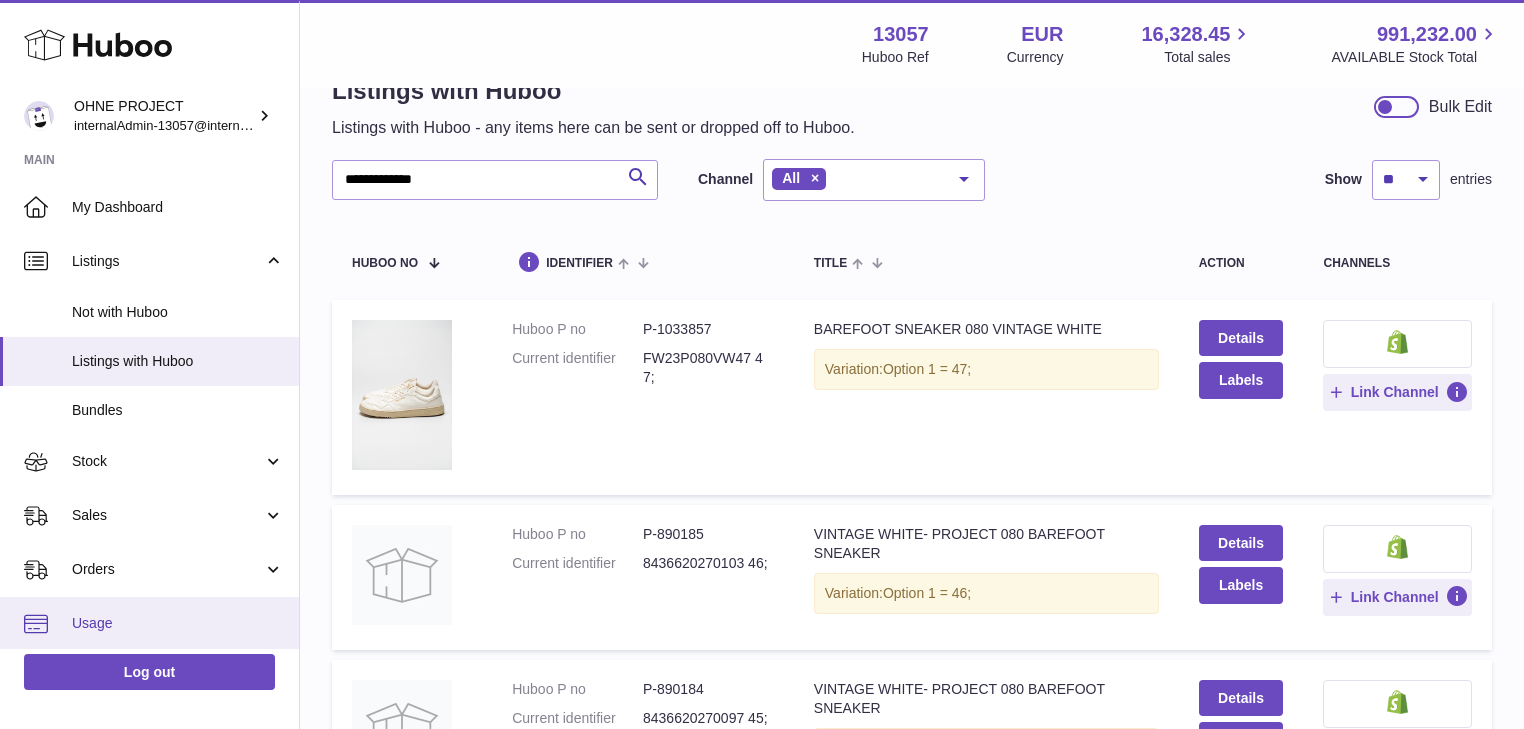 scroll, scrollTop: 0, scrollLeft: 0, axis: both 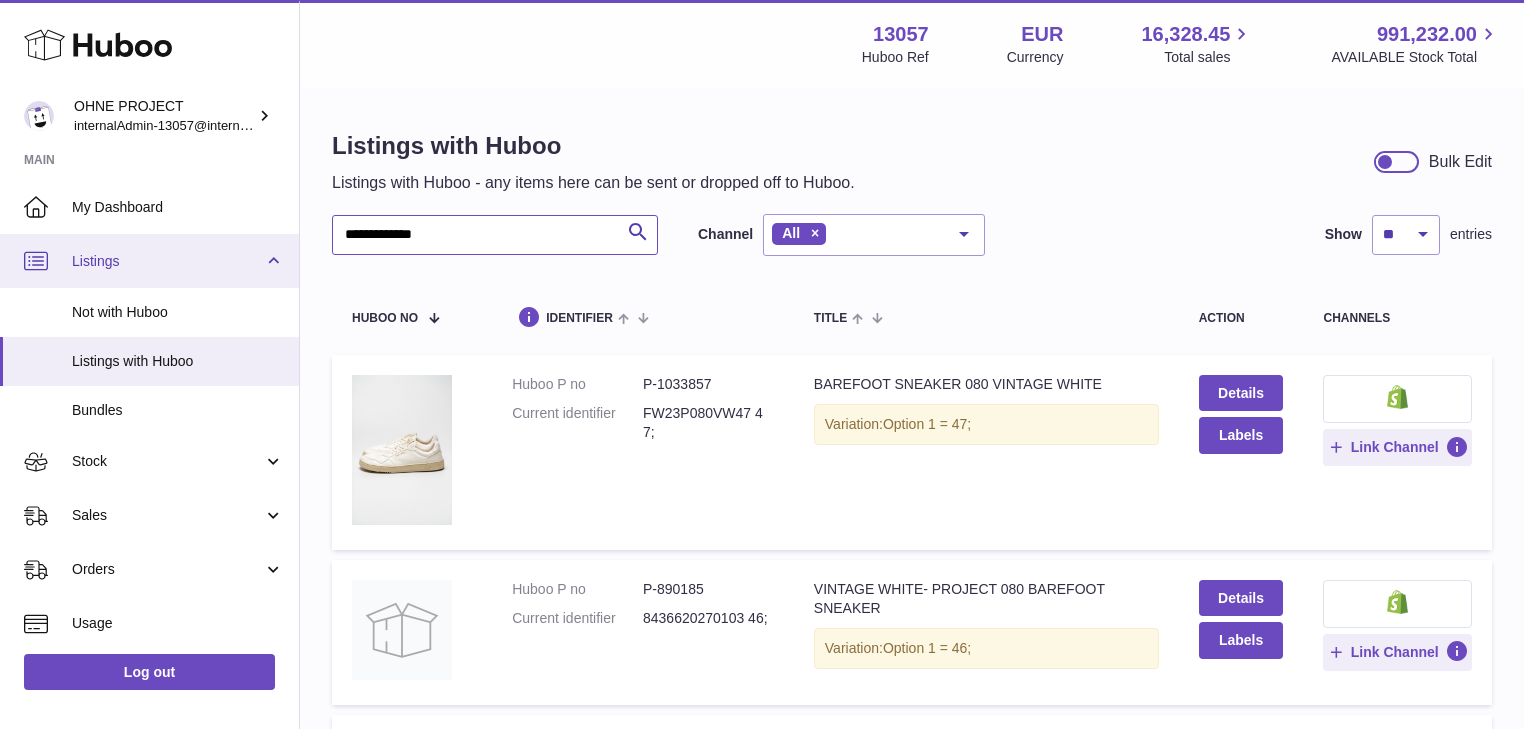 drag, startPoint x: 462, startPoint y: 245, endPoint x: 148, endPoint y: 259, distance: 314.31195 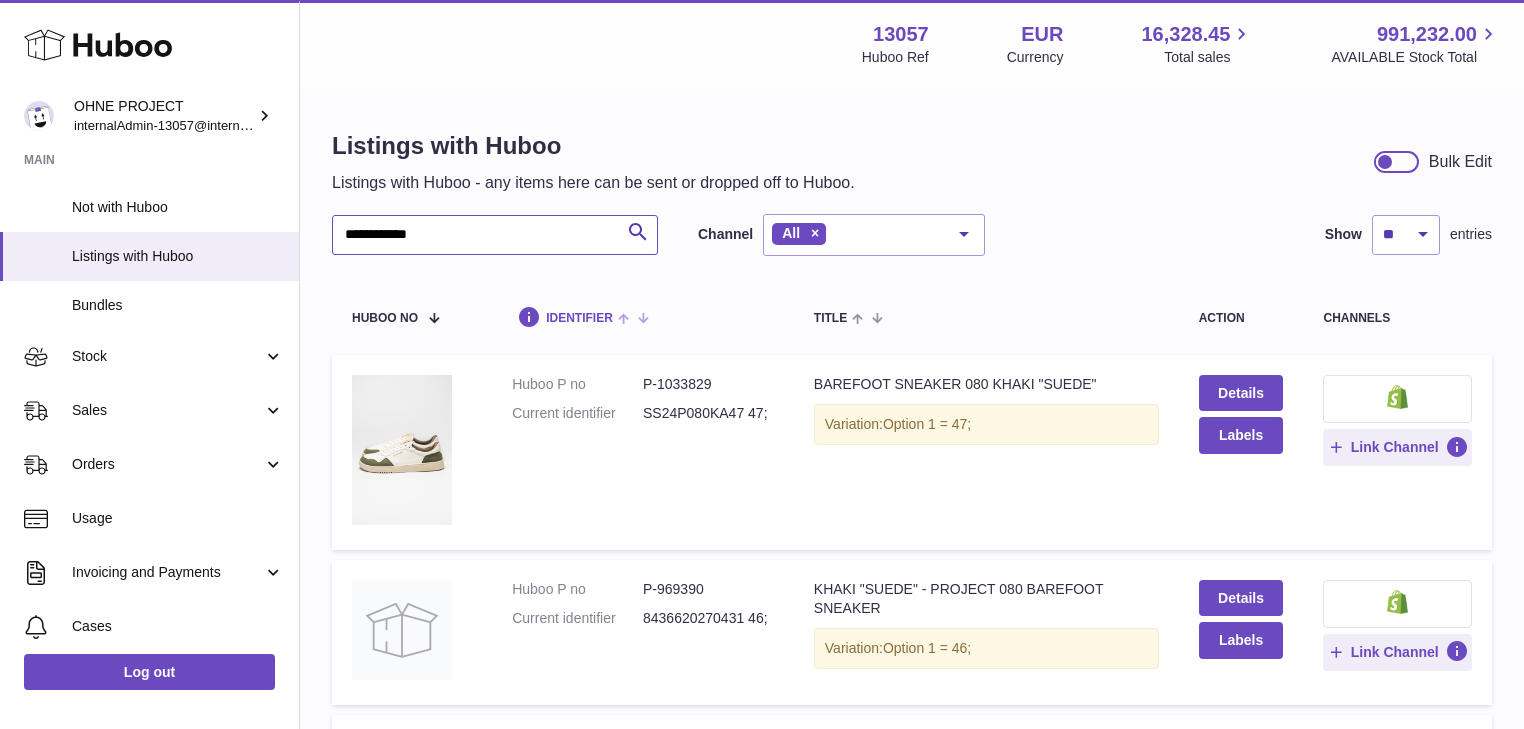 scroll, scrollTop: 160, scrollLeft: 0, axis: vertical 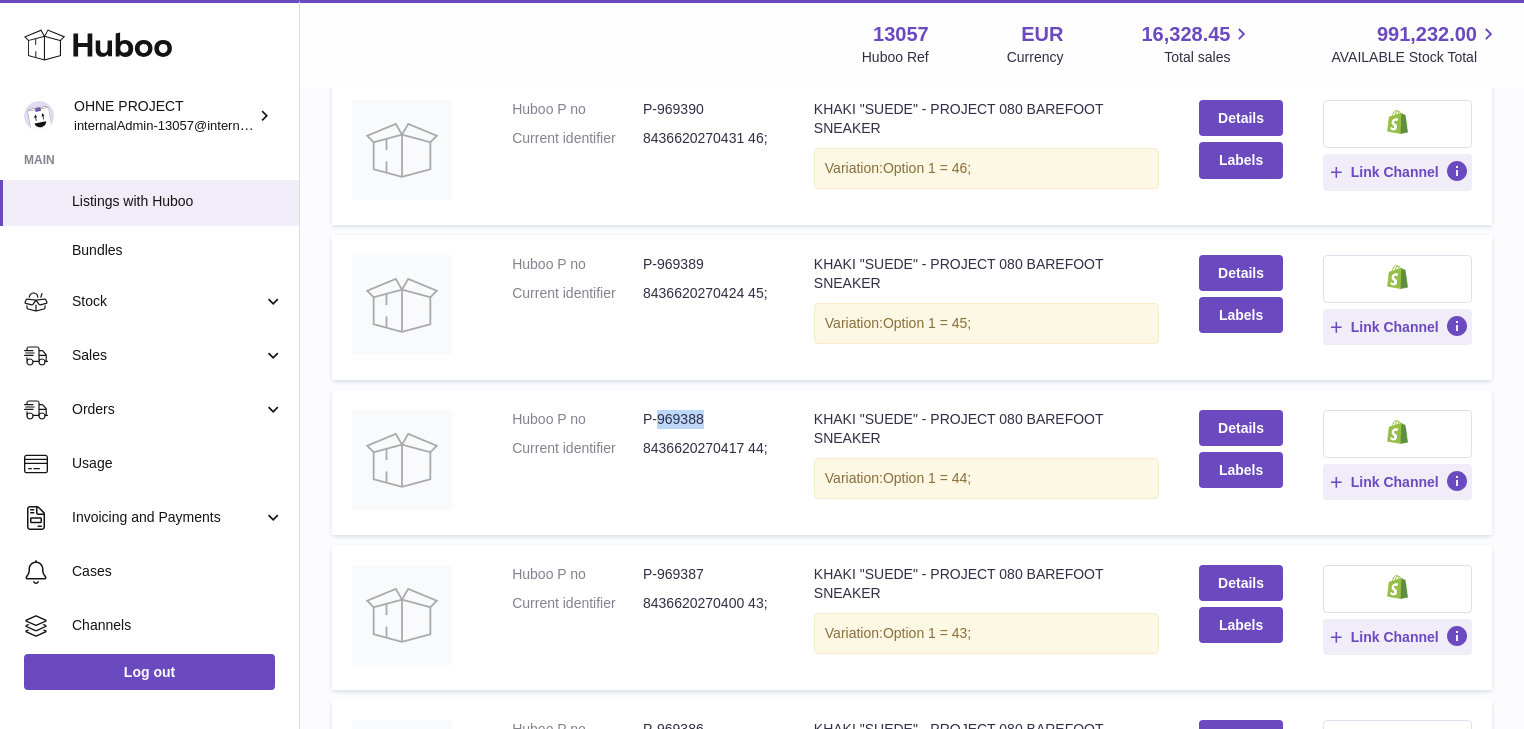drag, startPoint x: 656, startPoint y: 417, endPoint x: 704, endPoint y: 421, distance: 48.166378 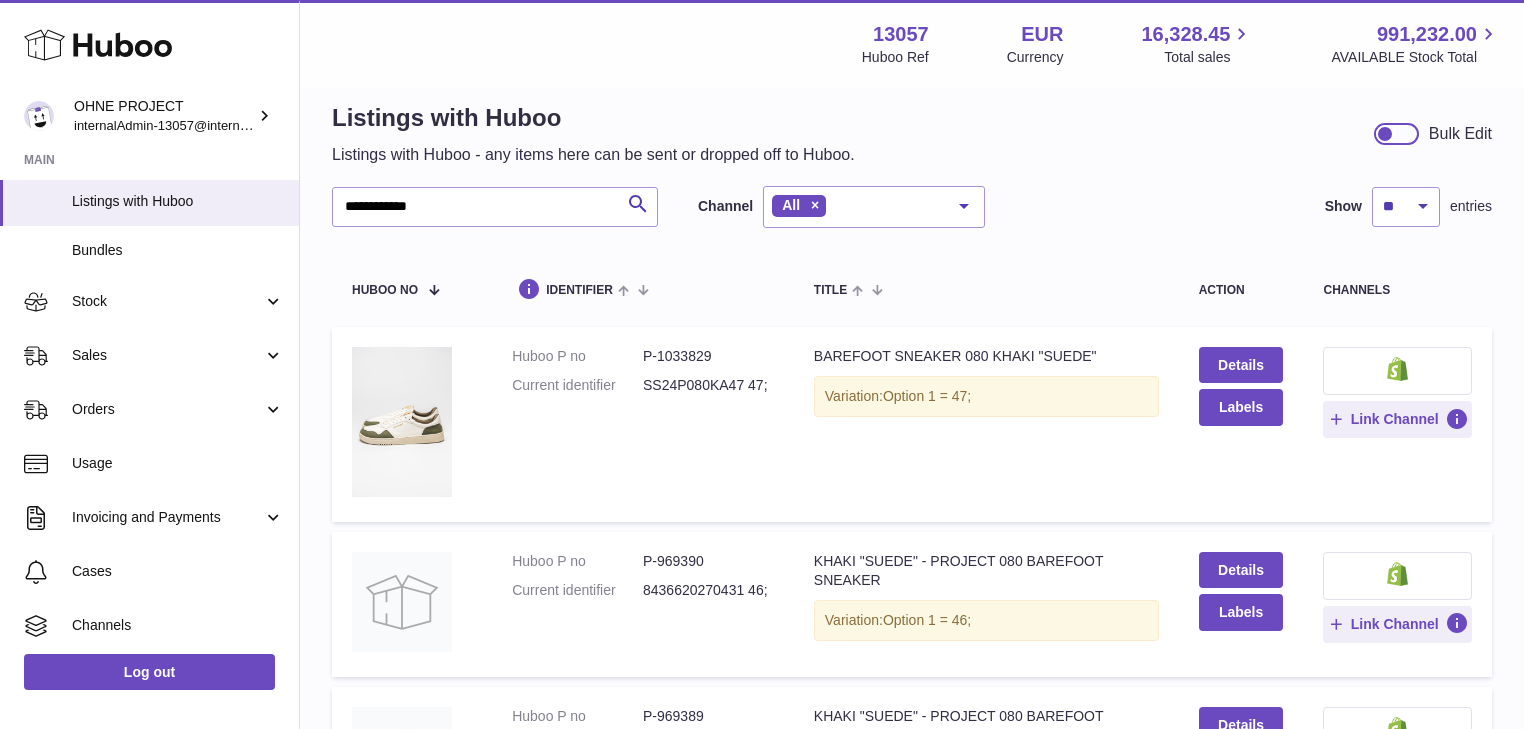 scroll, scrollTop: 0, scrollLeft: 0, axis: both 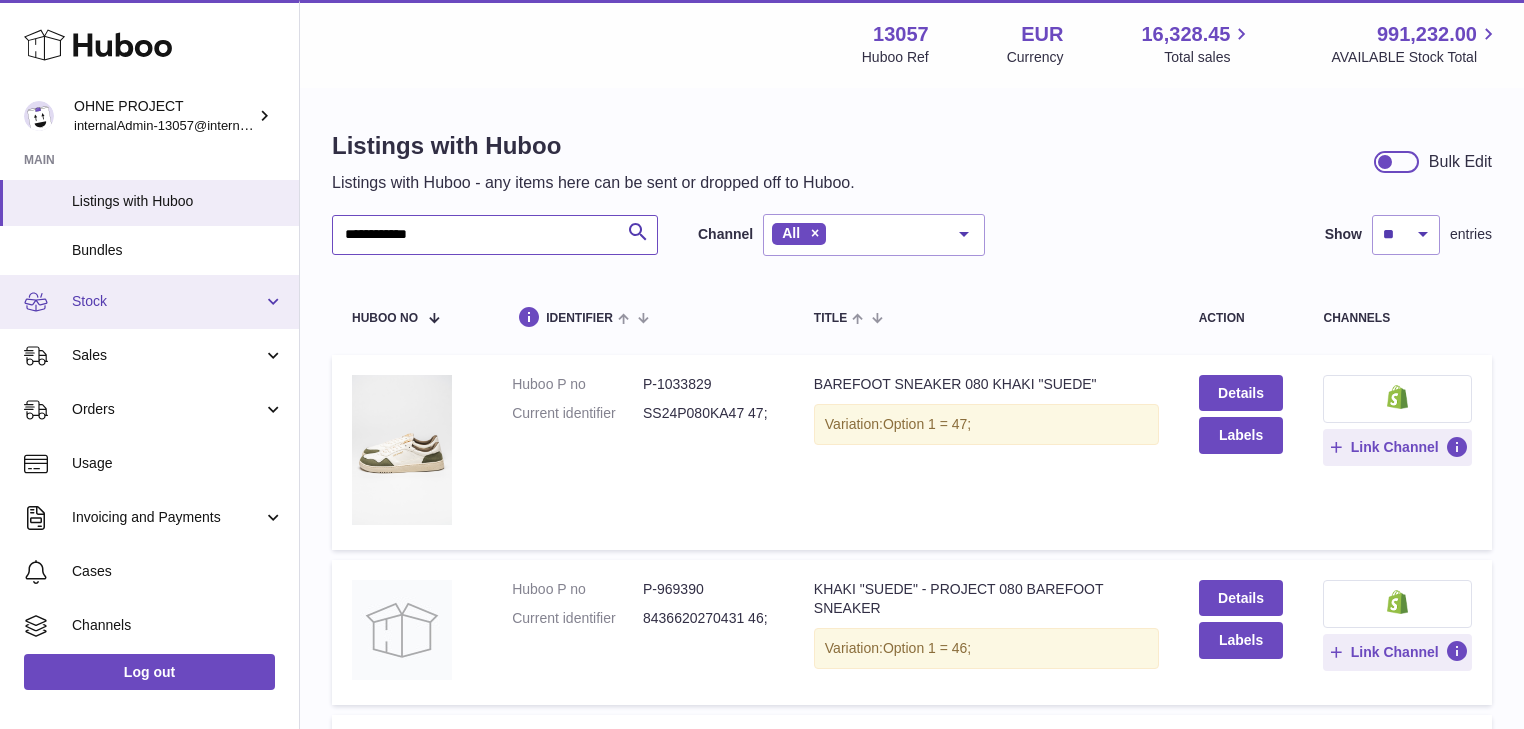 drag, startPoint x: 275, startPoint y: 276, endPoint x: 243, endPoint y: 302, distance: 41.231056 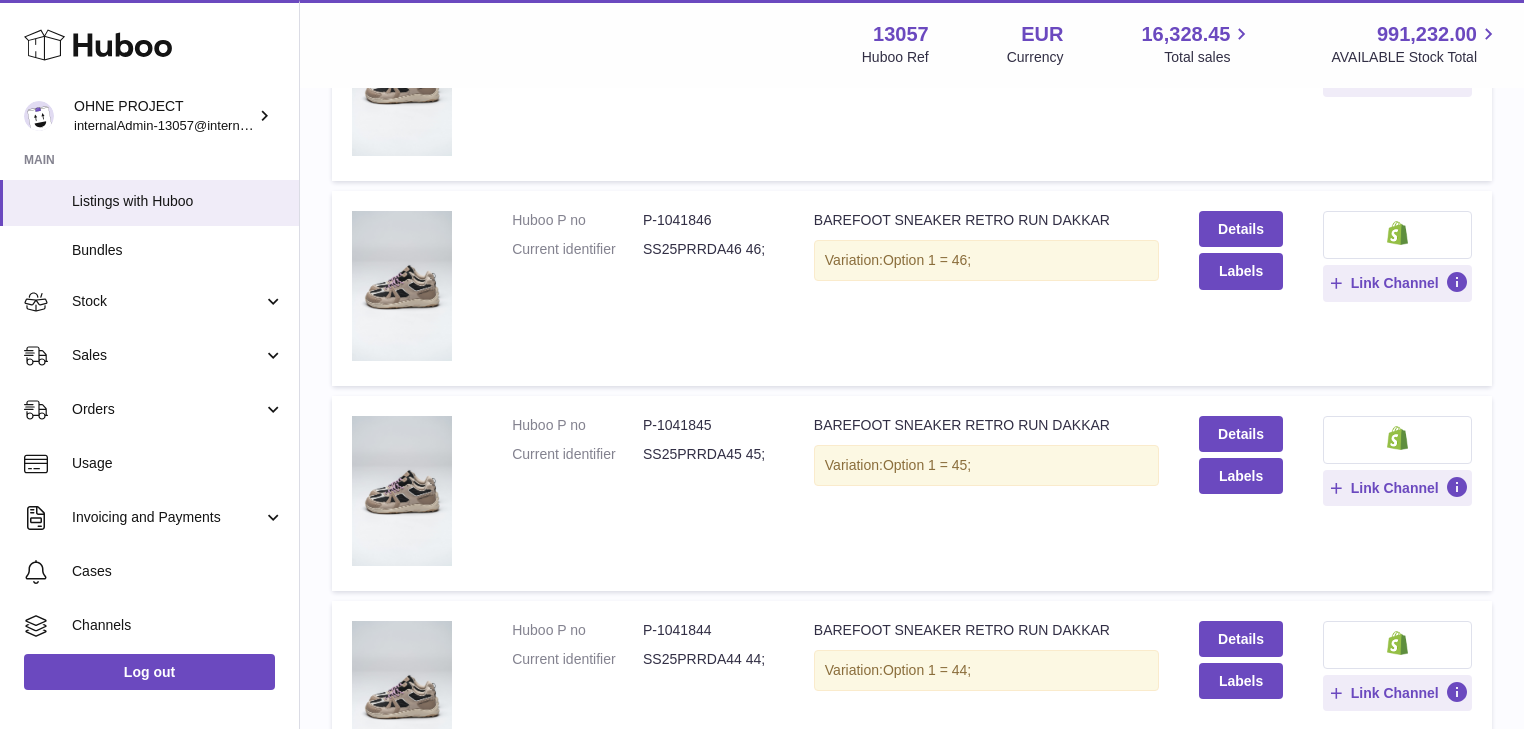 scroll, scrollTop: 560, scrollLeft: 0, axis: vertical 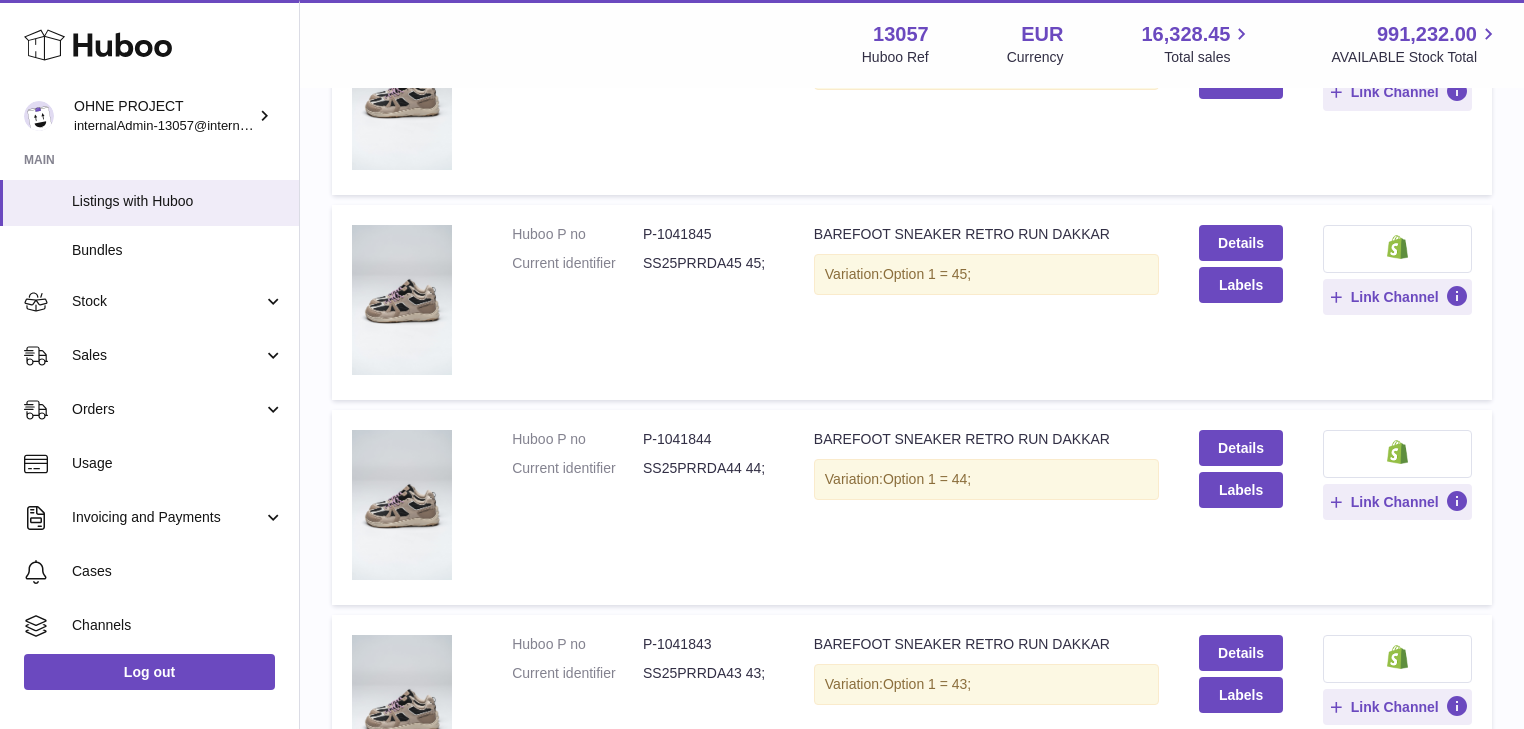 type on "******" 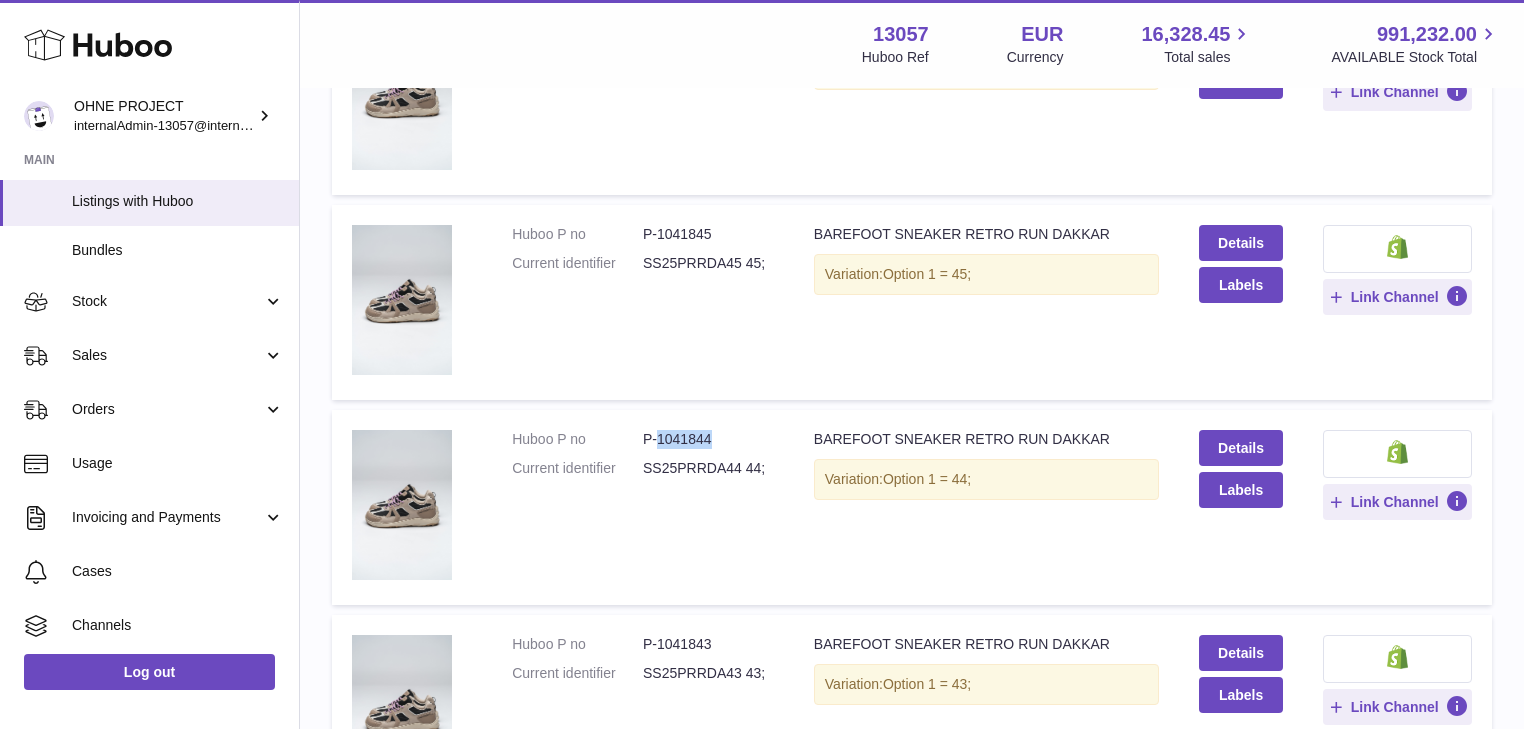 drag, startPoint x: 654, startPoint y: 430, endPoint x: 750, endPoint y: 440, distance: 96.519424 